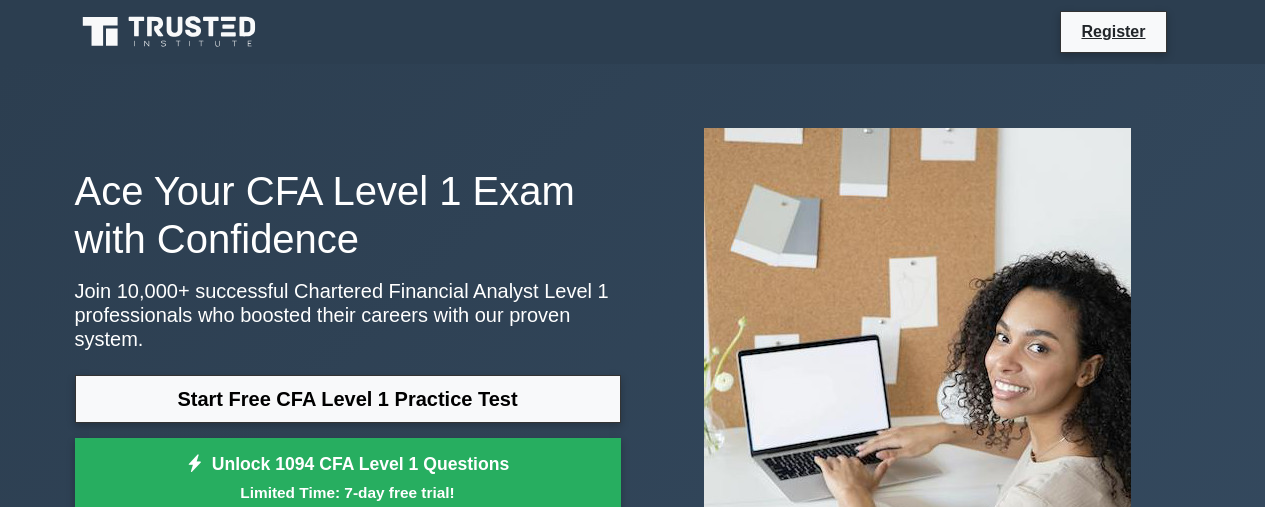 scroll, scrollTop: 236, scrollLeft: 0, axis: vertical 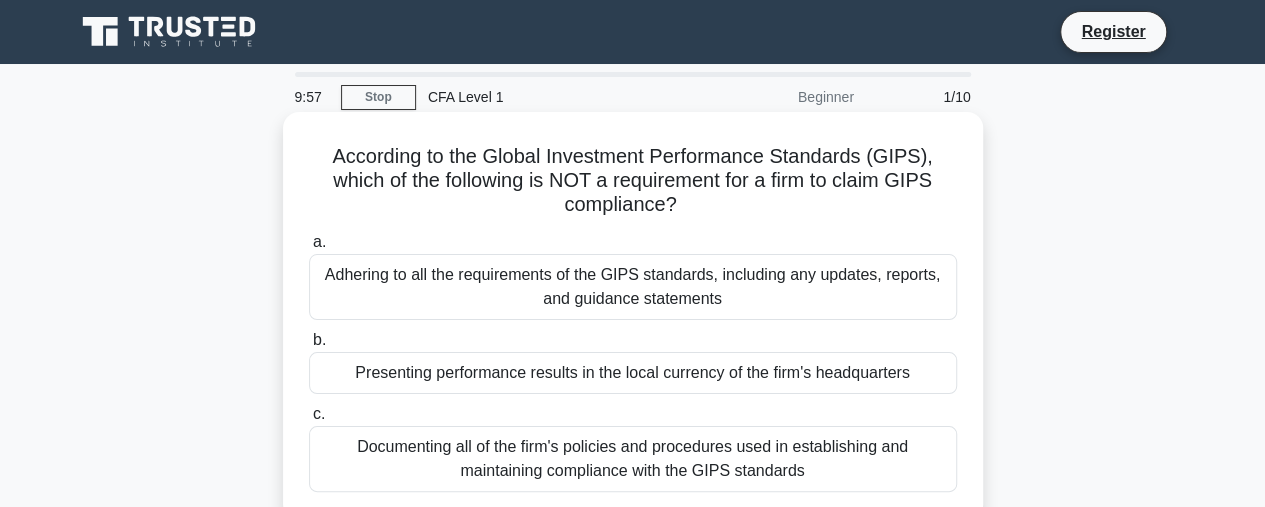 drag, startPoint x: 466, startPoint y: 162, endPoint x: 748, endPoint y: 213, distance: 286.5746 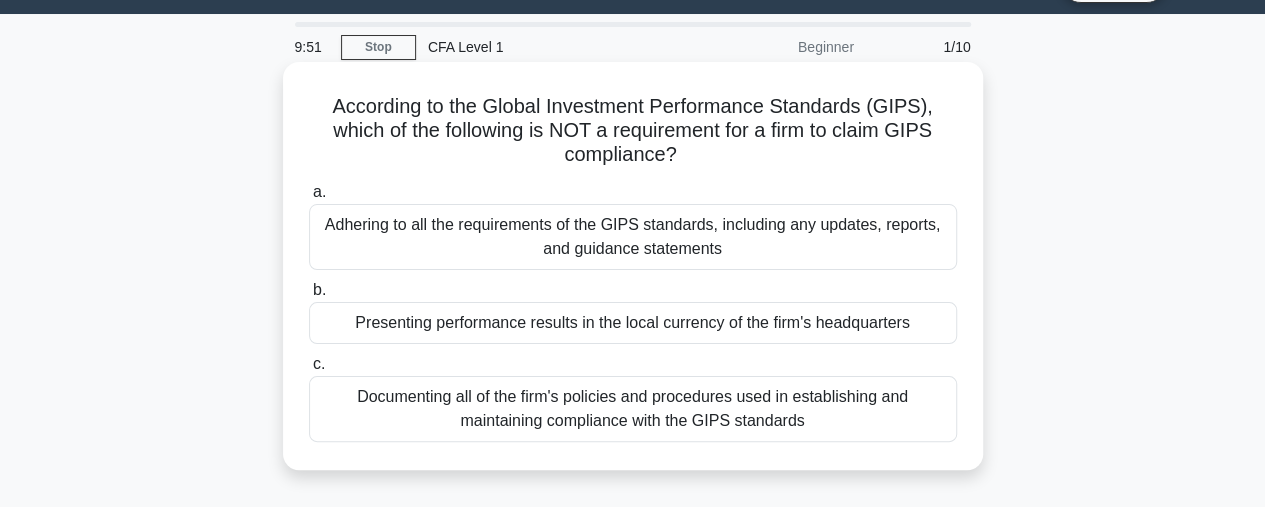 scroll, scrollTop: 58, scrollLeft: 0, axis: vertical 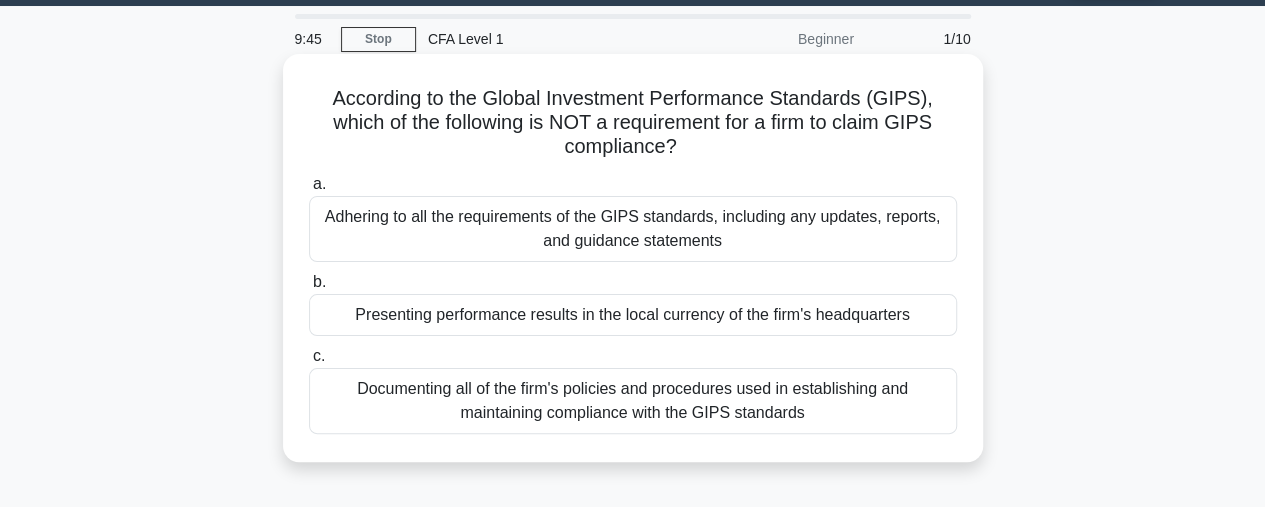 click on "Presenting performance results in the local currency of the firm's headquarters" at bounding box center [633, 315] 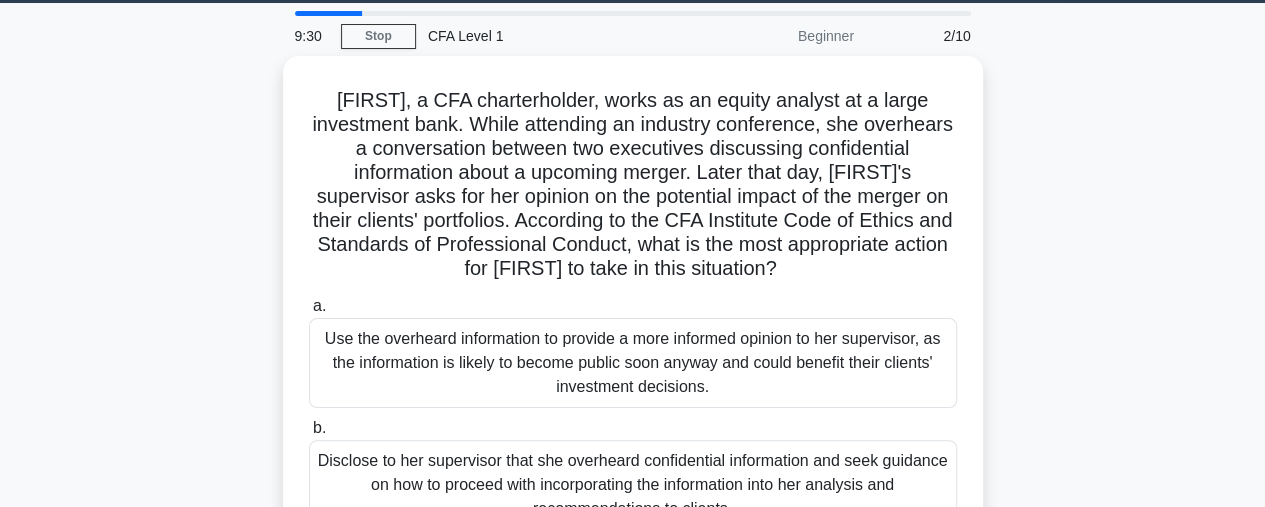 scroll, scrollTop: 66, scrollLeft: 0, axis: vertical 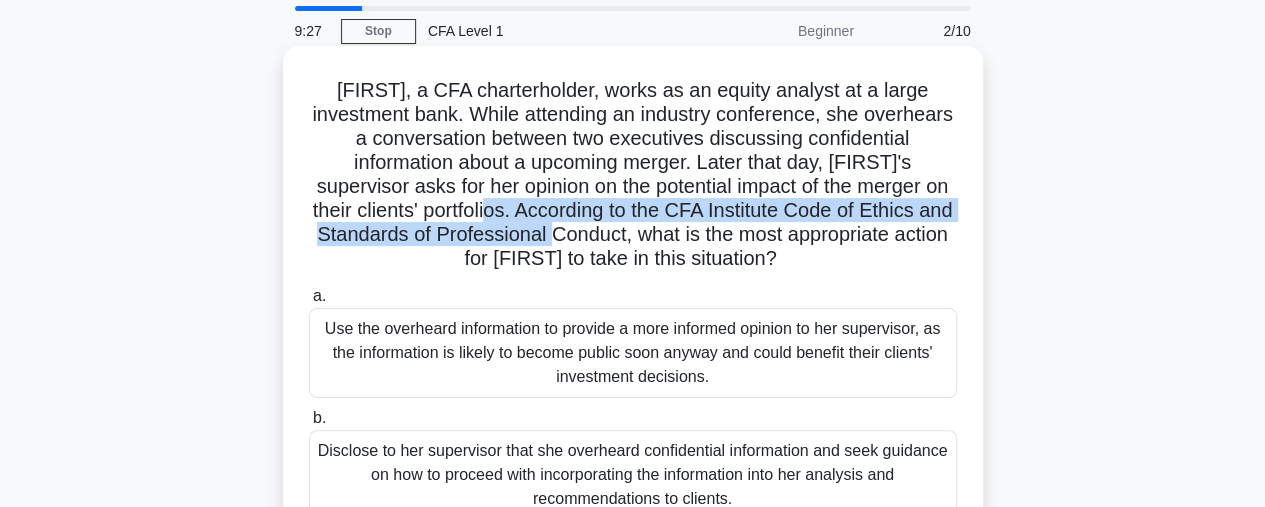 drag, startPoint x: 630, startPoint y: 211, endPoint x: 743, endPoint y: 240, distance: 116.6619 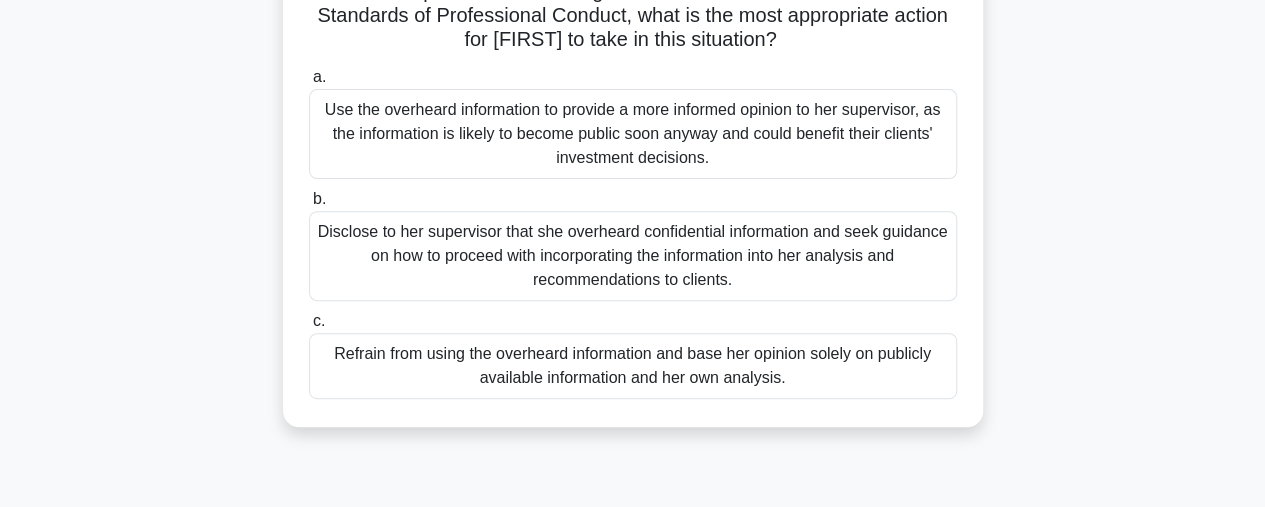 scroll, scrollTop: 284, scrollLeft: 0, axis: vertical 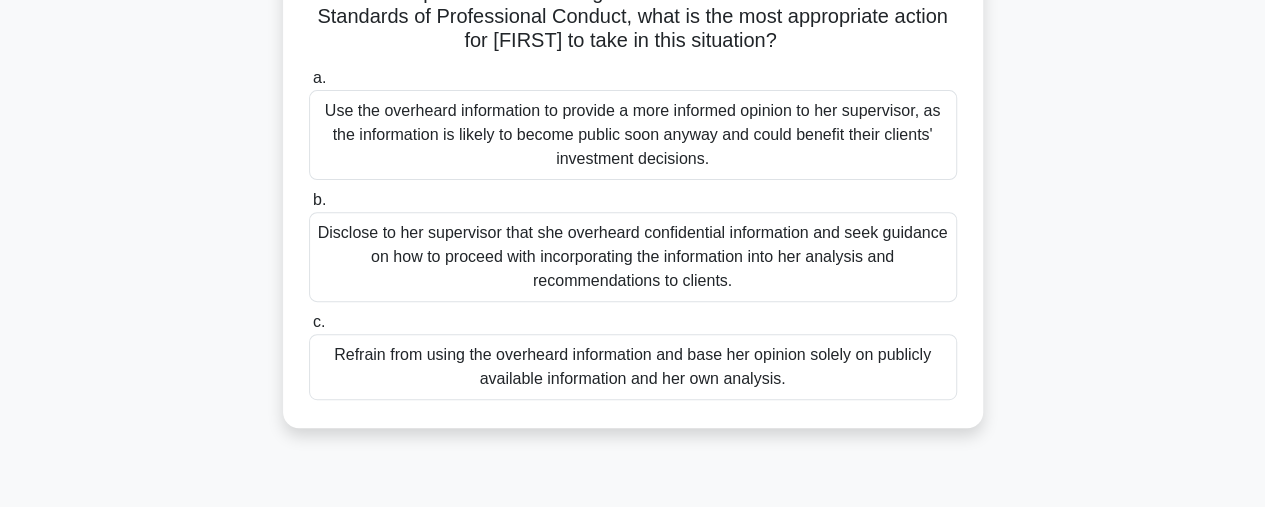 click on "Disclose to her supervisor that she overheard confidential information and seek guidance on how to proceed with incorporating the information into her analysis and recommendations to clients." at bounding box center (633, 257) 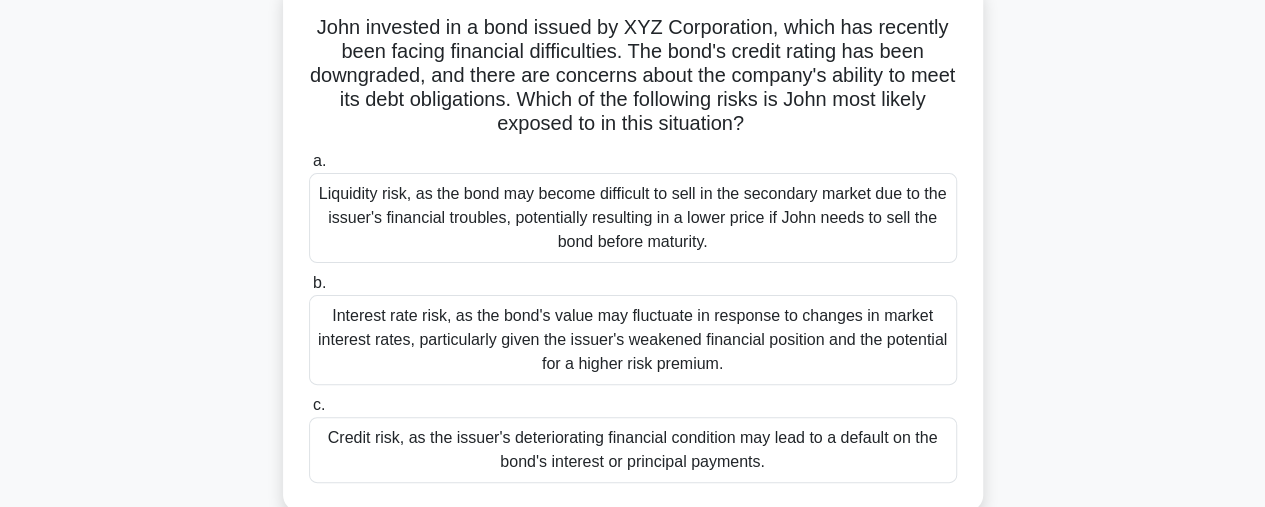 scroll, scrollTop: 130, scrollLeft: 0, axis: vertical 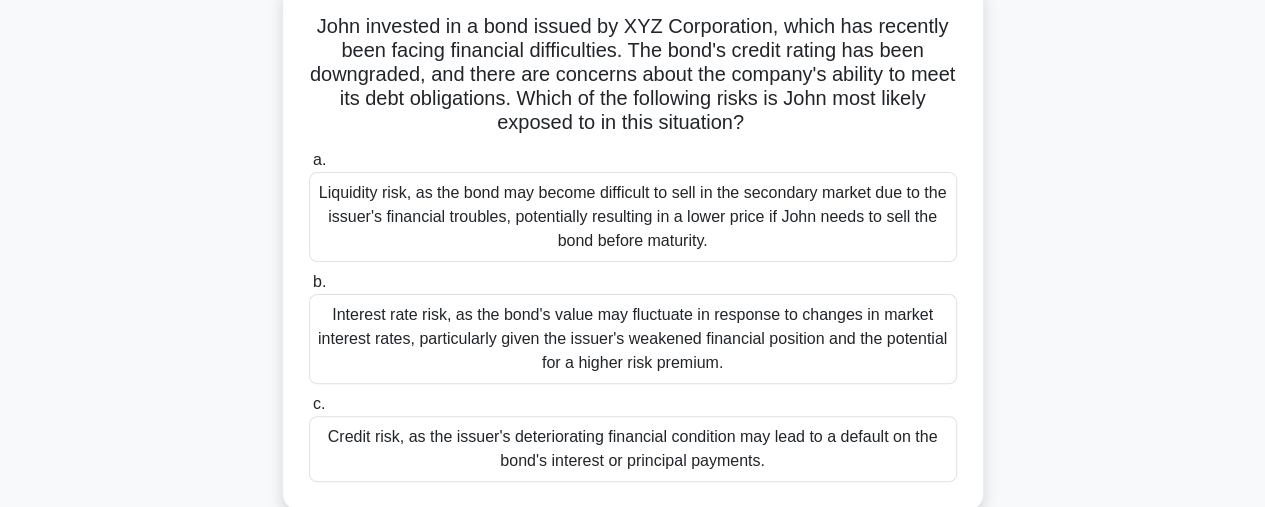 click on "Credit risk, as the issuer's deteriorating financial condition may lead to a default on the bond's interest or principal payments." at bounding box center [633, 449] 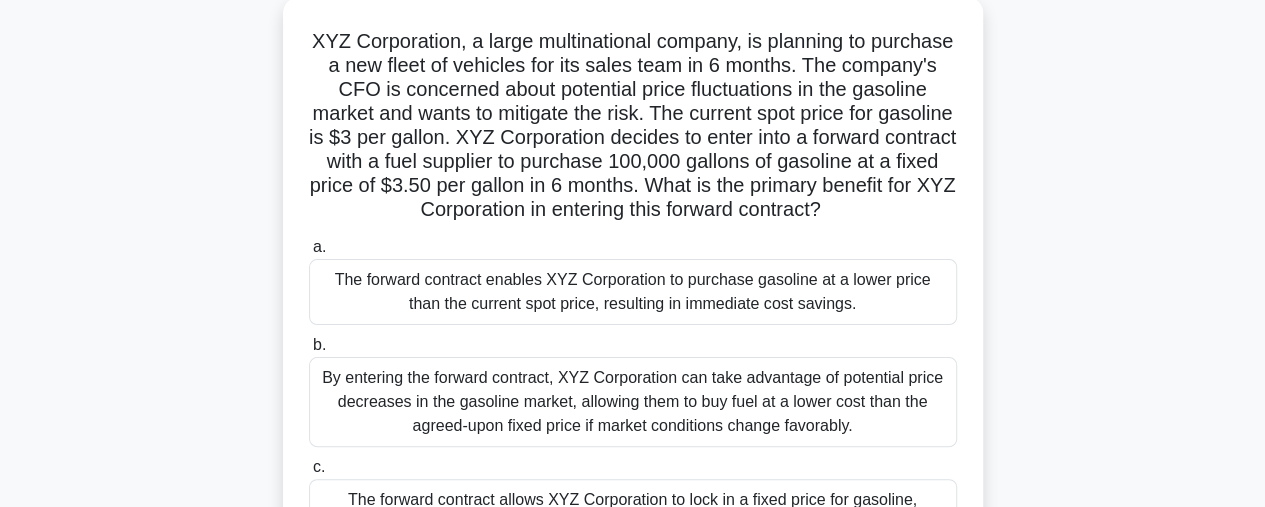 scroll, scrollTop: 114, scrollLeft: 0, axis: vertical 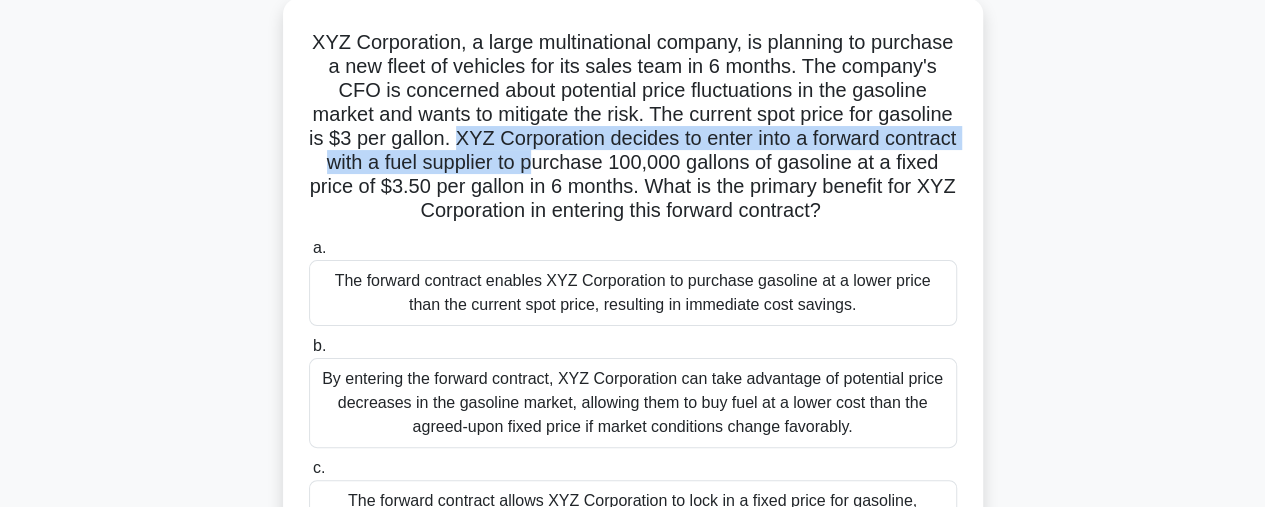 drag, startPoint x: 586, startPoint y: 141, endPoint x: 705, endPoint y: 164, distance: 121.20231 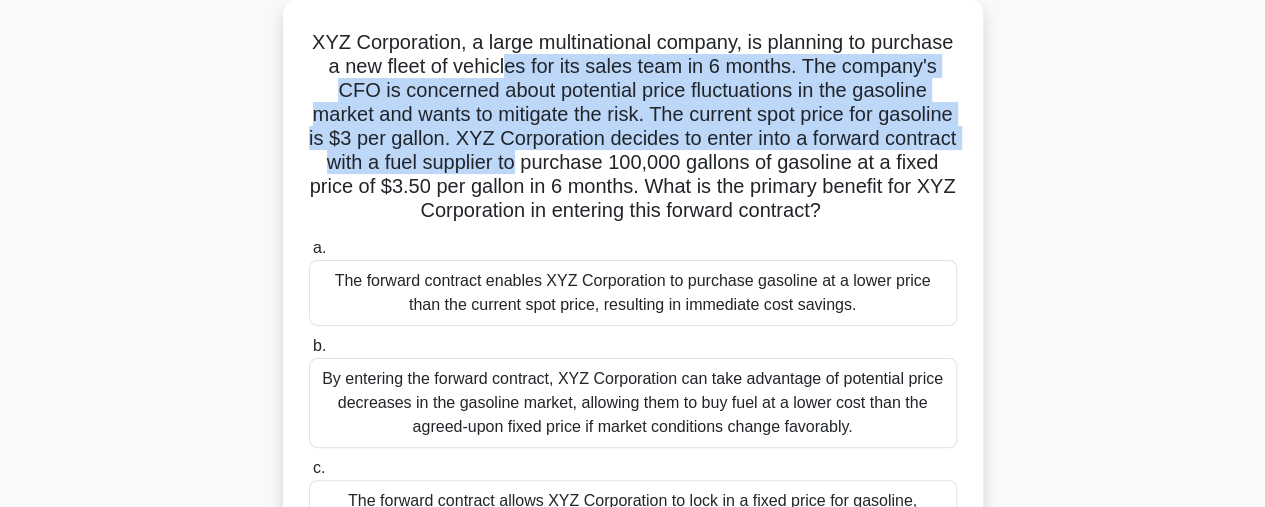drag, startPoint x: 600, startPoint y: 68, endPoint x: 683, endPoint y: 167, distance: 129.18979 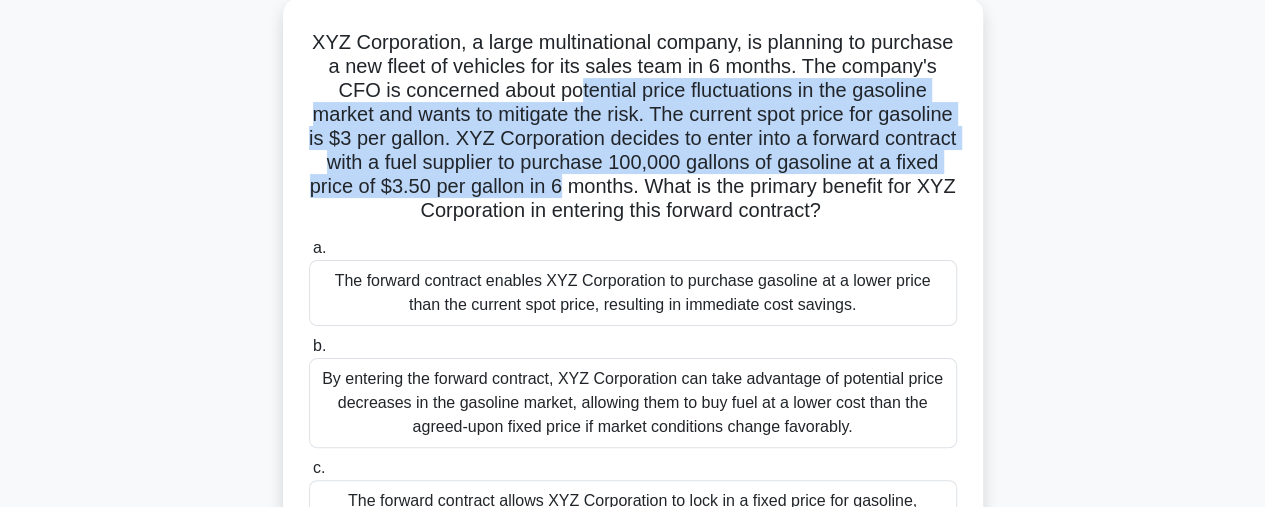 drag, startPoint x: 669, startPoint y: 93, endPoint x: 752, endPoint y: 177, distance: 118.08895 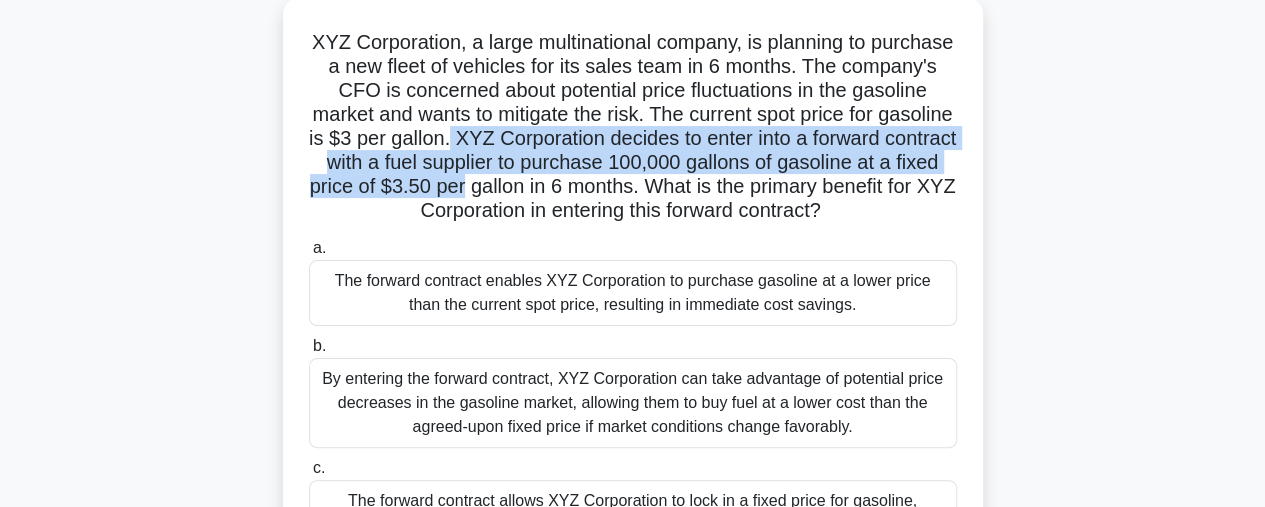 drag, startPoint x: 579, startPoint y: 139, endPoint x: 658, endPoint y: 181, distance: 89.470665 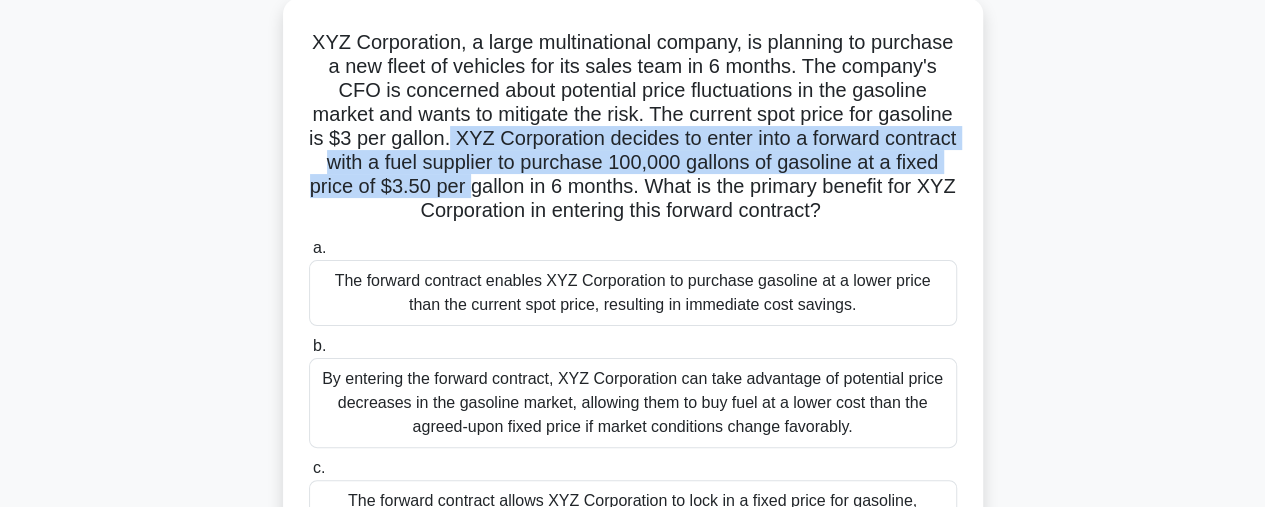 click on "XYZ Corporation, a large multinational company, is planning to purchase a new fleet of vehicles for its sales team in 6 months. The company's CFO is concerned about potential price fluctuations in the gasoline market and wants to mitigate the risk. The current spot price for gasoline is $3 per gallon. XYZ Corporation decides to enter into a forward contract with a fuel supplier to purchase 100,000 gallons of gasoline at a fixed price of $3.50 per gallon in 6 months. What is the primary benefit for XYZ Corporation in entering this forward contract?
.spinner_0XTQ{transform-origin:center;animation:spinner_y6GP .75s linear infinite}@keyframes spinner_y6GP{100%{transform:rotate(360deg)}}" at bounding box center [633, 127] 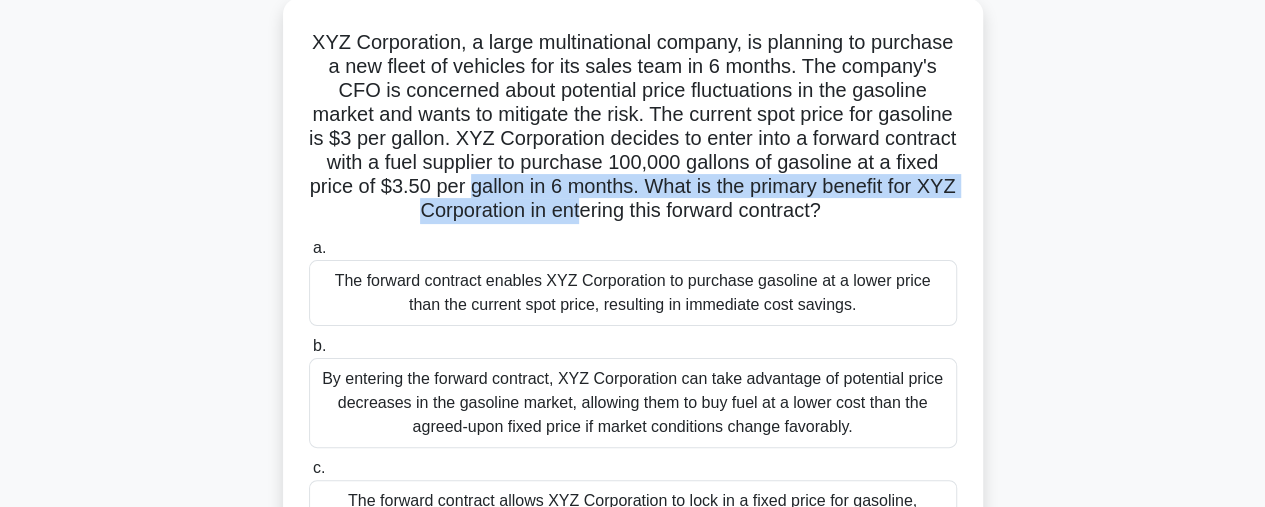 drag, startPoint x: 658, startPoint y: 181, endPoint x: 704, endPoint y: 201, distance: 50.159744 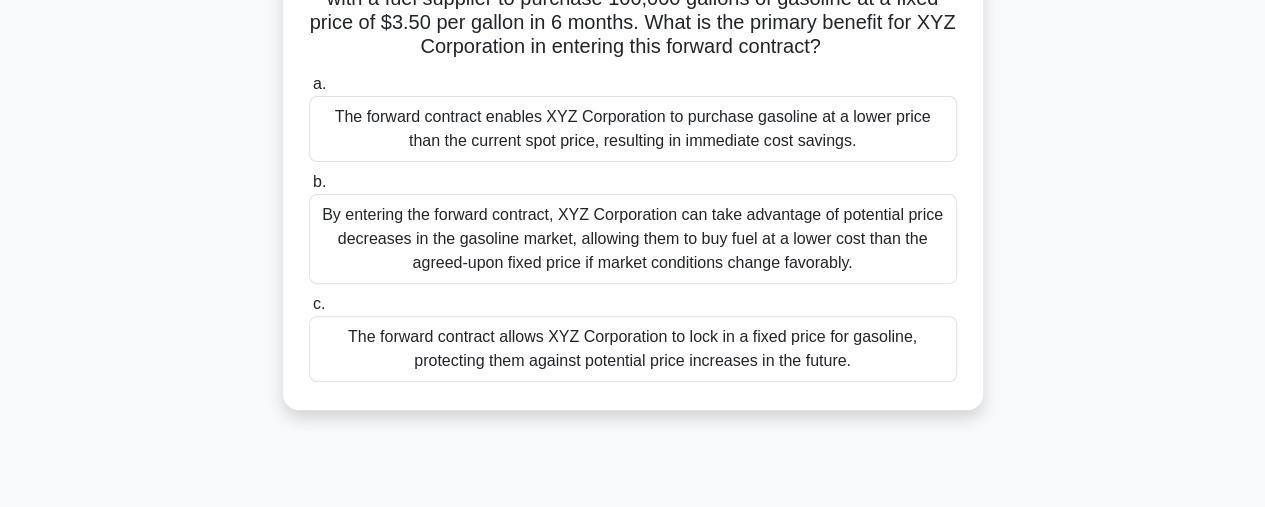 scroll, scrollTop: 286, scrollLeft: 0, axis: vertical 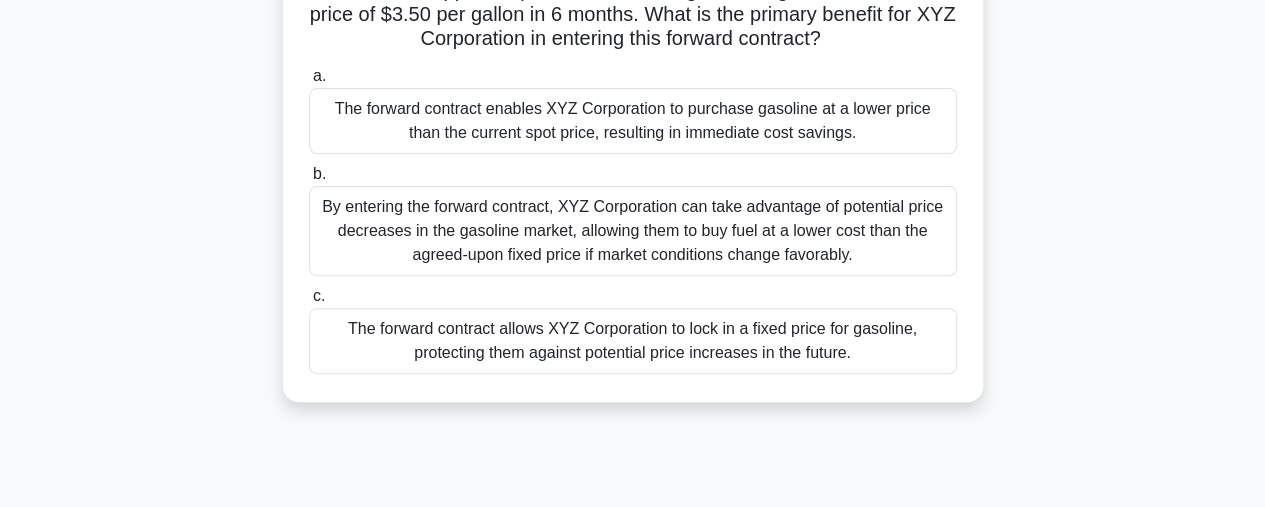 click on "The forward contract allows XYZ Corporation to lock in a fixed price for gasoline, protecting them against potential price increases in the future." at bounding box center (633, 341) 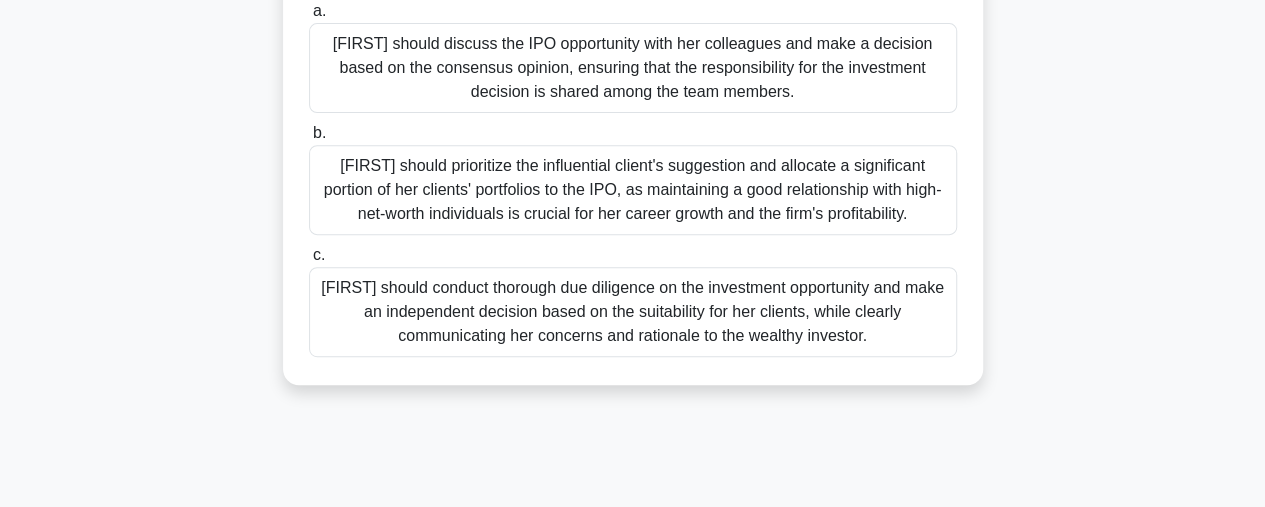 scroll, scrollTop: 363, scrollLeft: 0, axis: vertical 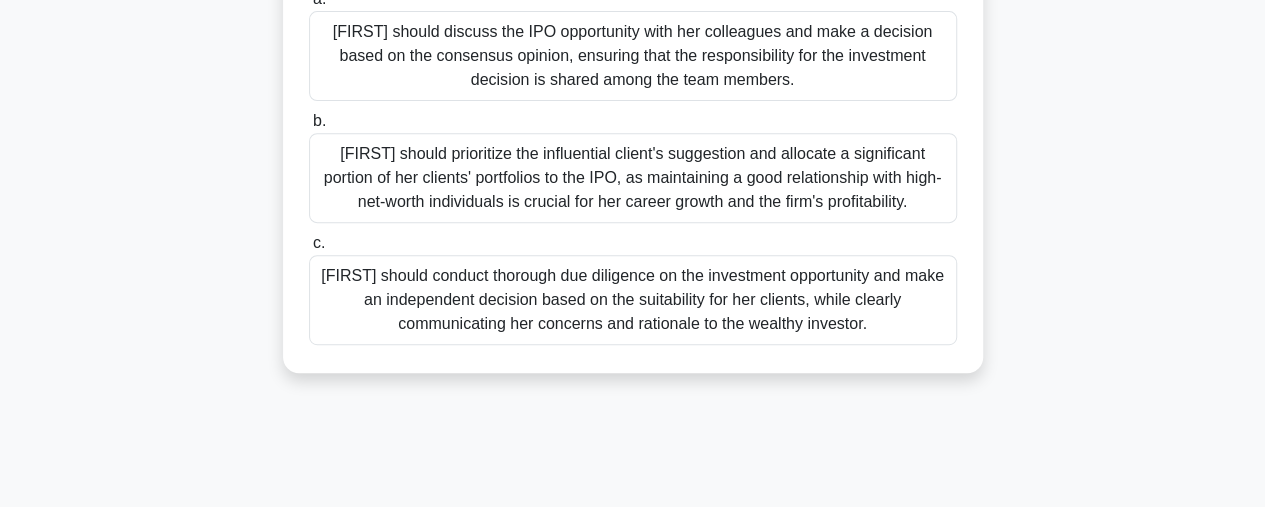 click on "Susan should conduct thorough due diligence on the investment opportunity and make an independent decision based on the suitability for her clients, while clearly communicating her concerns and rationale to the wealthy investor." at bounding box center (633, 300) 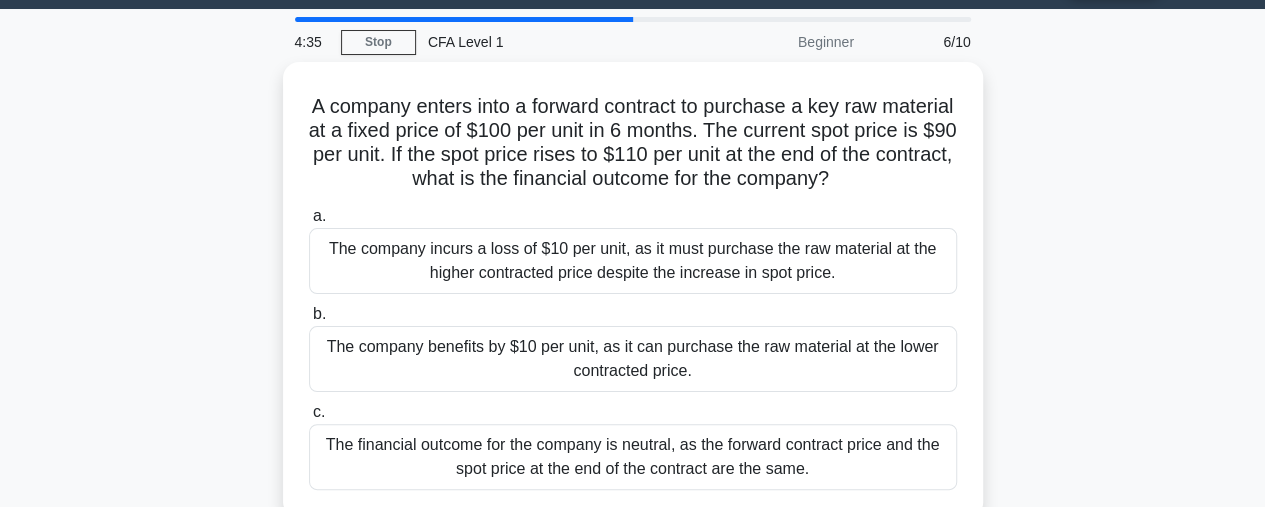 scroll, scrollTop: 56, scrollLeft: 0, axis: vertical 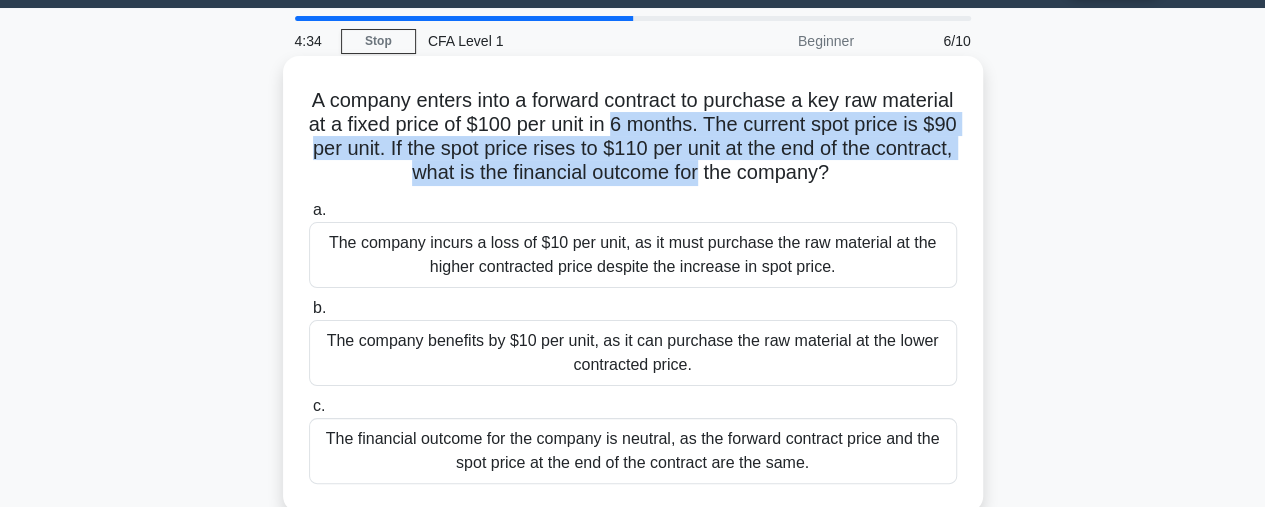 drag, startPoint x: 707, startPoint y: 133, endPoint x: 762, endPoint y: 171, distance: 66.85058 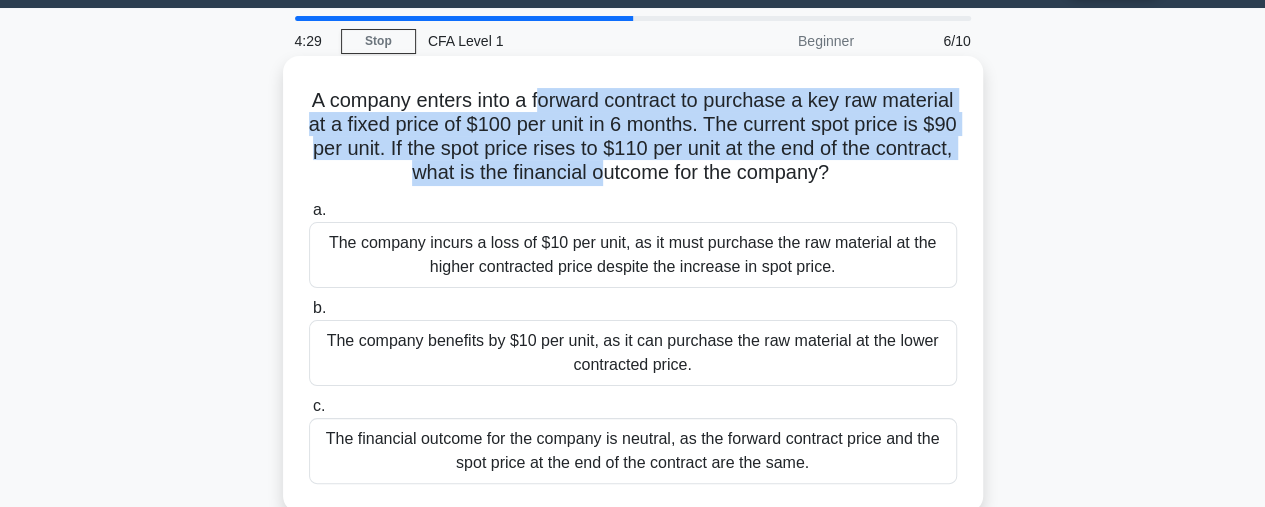 drag, startPoint x: 572, startPoint y: 101, endPoint x: 667, endPoint y: 163, distance: 113.44161 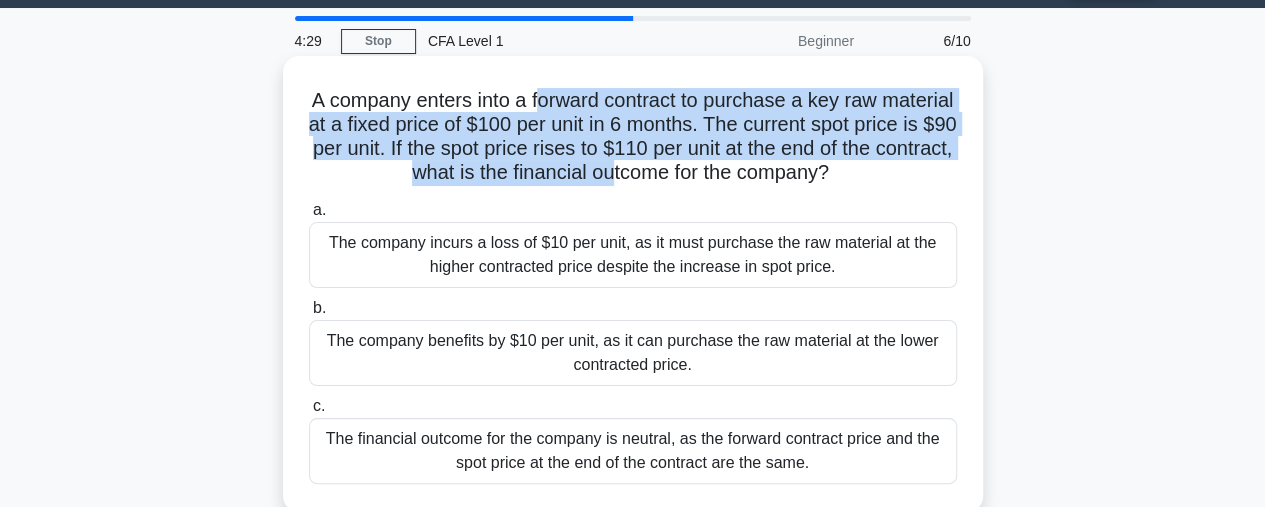 click on "A company enters into a forward contract to purchase a key raw material at a fixed price of $100 per unit in 6 months. The current spot price is $90 per unit. If the spot price rises to $110 per unit at the end of the contract, what is the financial outcome for the company?
.spinner_0XTQ{transform-origin:center;animation:spinner_y6GP .75s linear infinite}@keyframes spinner_y6GP{100%{transform:rotate(360deg)}}" at bounding box center [633, 137] 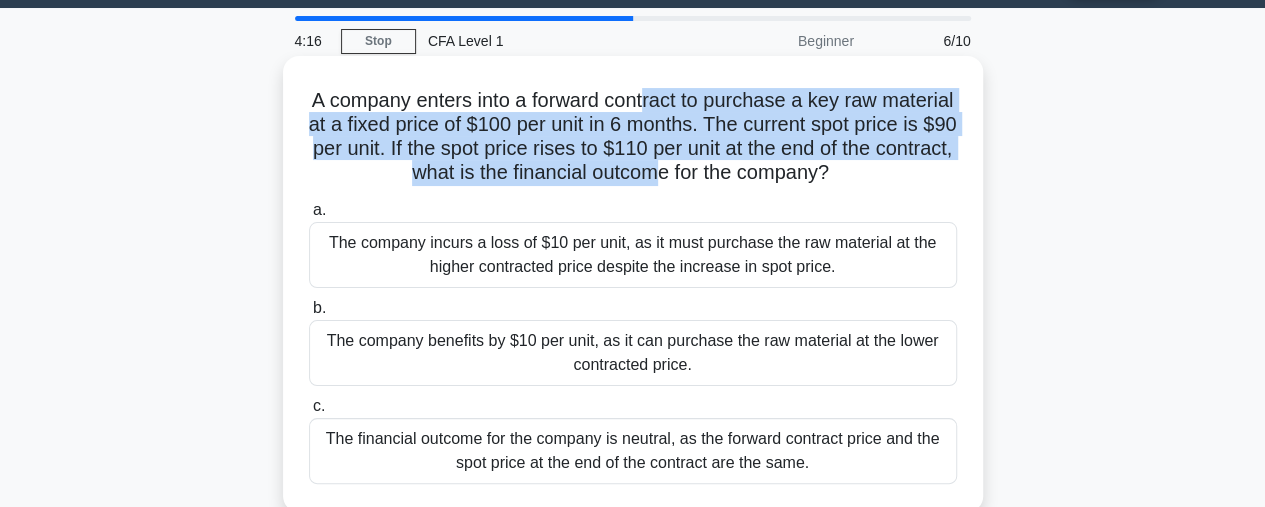 drag, startPoint x: 688, startPoint y: 113, endPoint x: 721, endPoint y: 165, distance: 61.587337 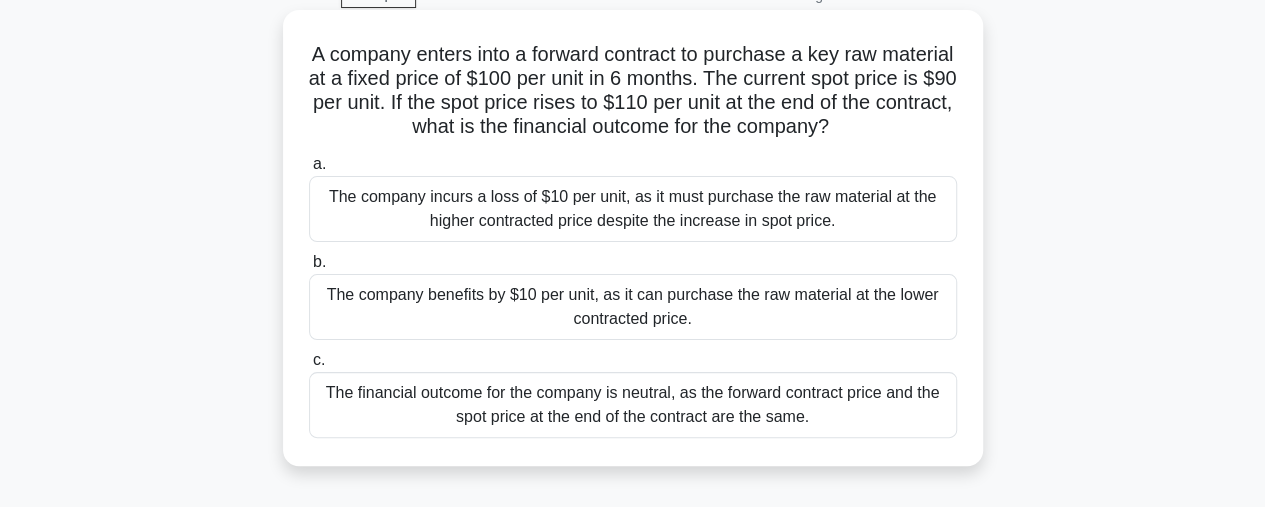 scroll, scrollTop: 106, scrollLeft: 0, axis: vertical 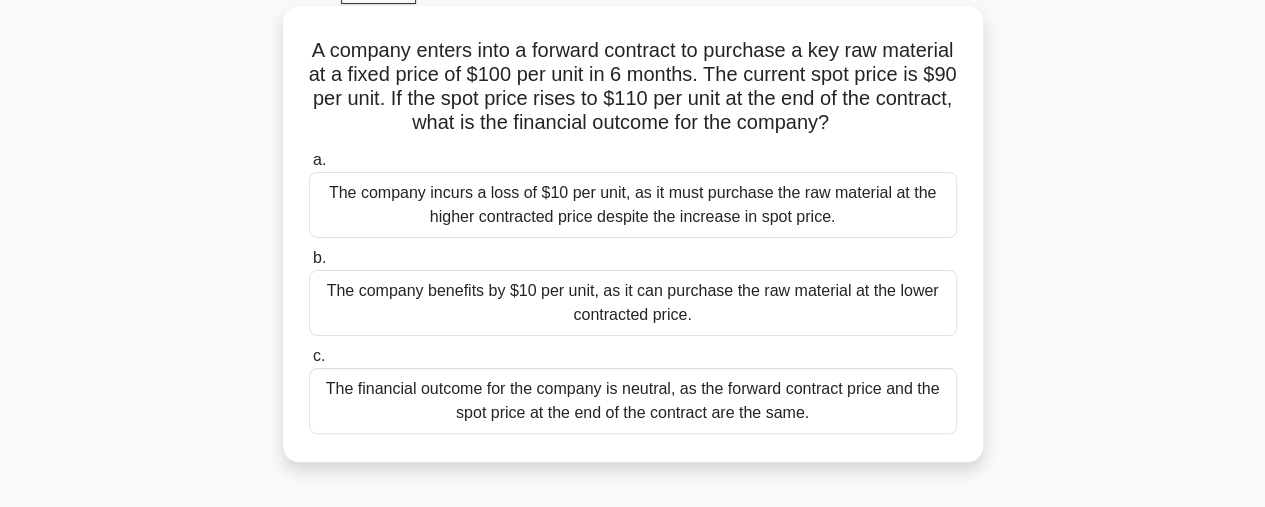 click on "The company benefits by $10 per unit, as it can purchase the raw material at the lower contracted price." at bounding box center [633, 303] 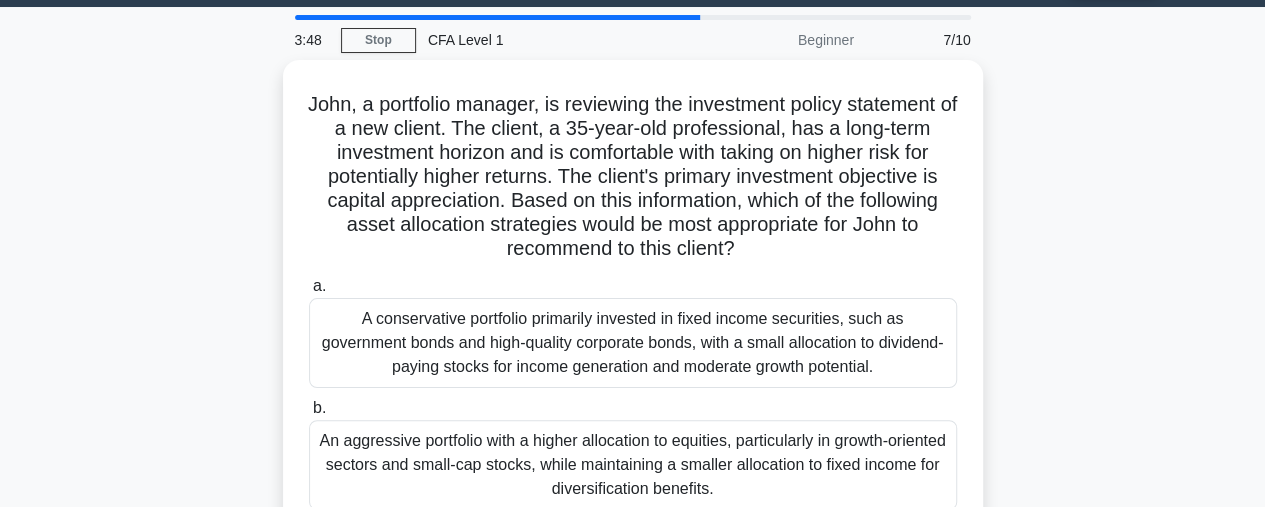 scroll, scrollTop: 59, scrollLeft: 0, axis: vertical 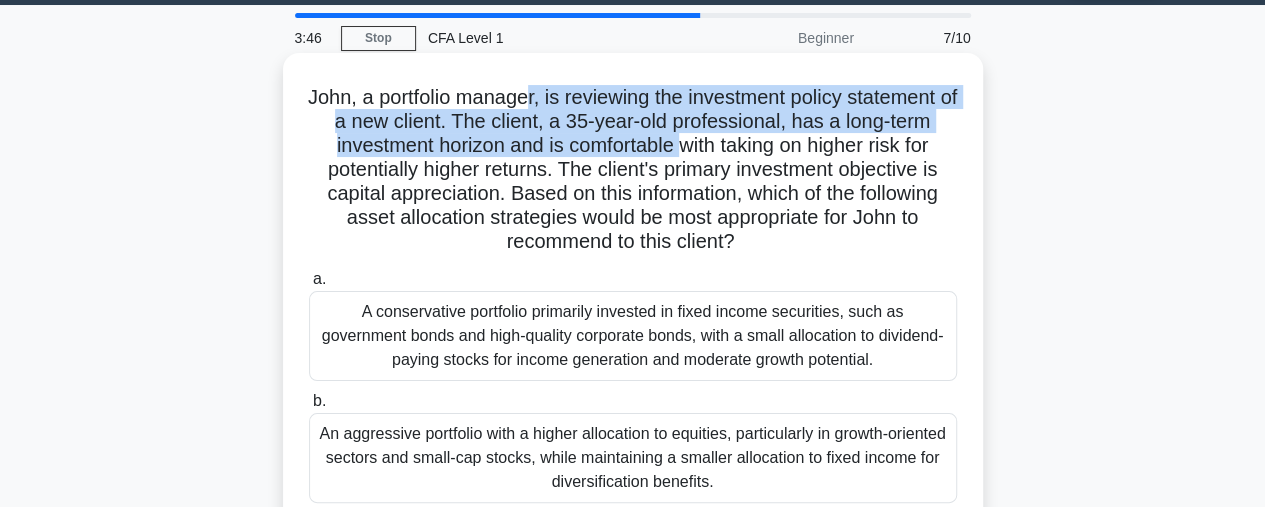 drag, startPoint x: 536, startPoint y: 99, endPoint x: 681, endPoint y: 151, distance: 154.0422 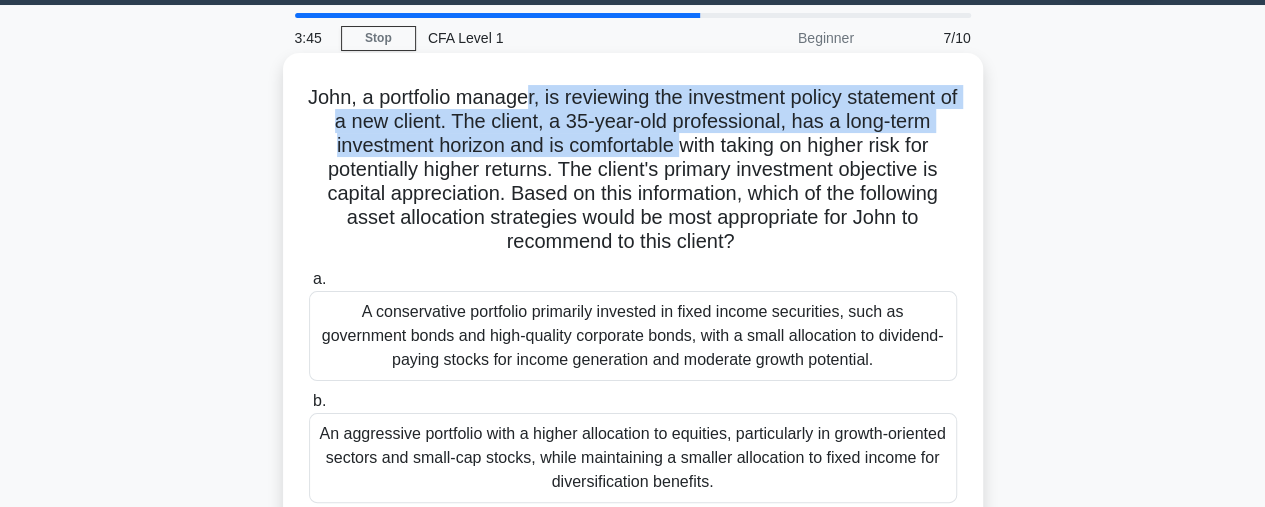 click on "John, a portfolio manager, is reviewing the investment policy statement of a new client. The client, a 35-year-old professional, has a long-term investment horizon and is comfortable with taking on higher risk for potentially higher returns. The client's primary investment objective is capital appreciation. Based on this information, which of the following asset allocation strategies would be most appropriate for John to recommend to this client?
.spinner_0XTQ{transform-origin:center;animation:spinner_y6GP .75s linear infinite}@keyframes spinner_y6GP{100%{transform:rotate(360deg)}}" at bounding box center [633, 170] 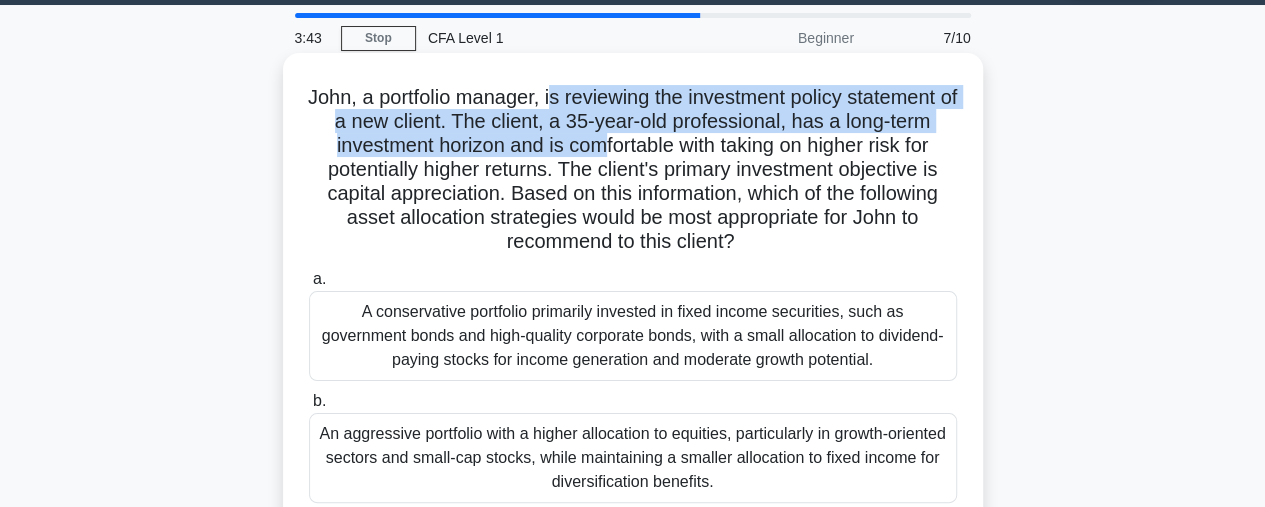 drag, startPoint x: 558, startPoint y: 99, endPoint x: 595, endPoint y: 139, distance: 54.48853 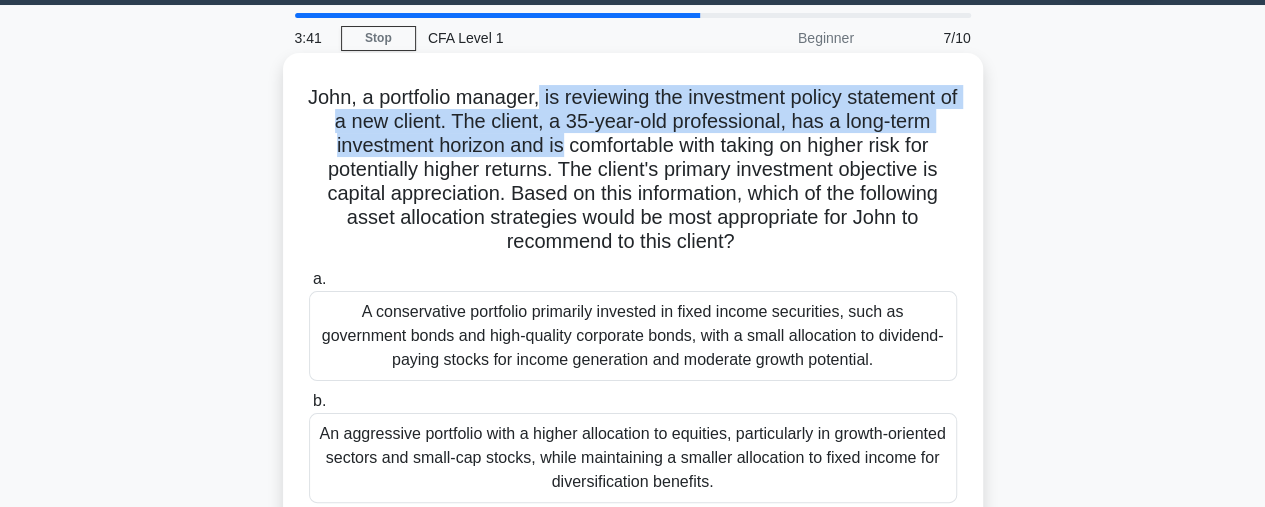 drag, startPoint x: 549, startPoint y: 103, endPoint x: 552, endPoint y: 153, distance: 50.08992 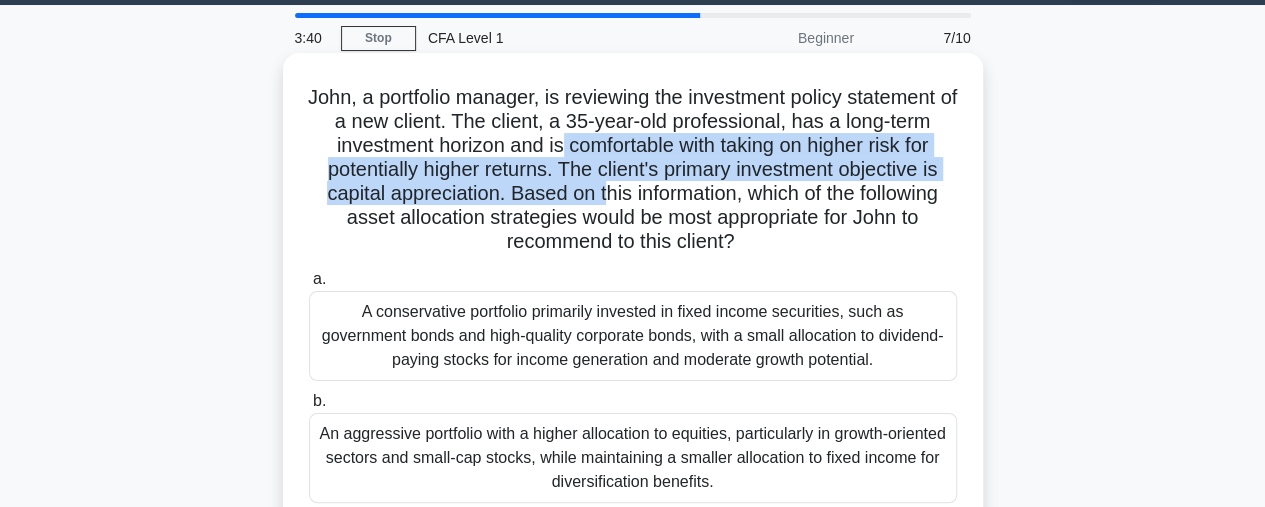 drag, startPoint x: 552, startPoint y: 153, endPoint x: 608, endPoint y: 187, distance: 65.51336 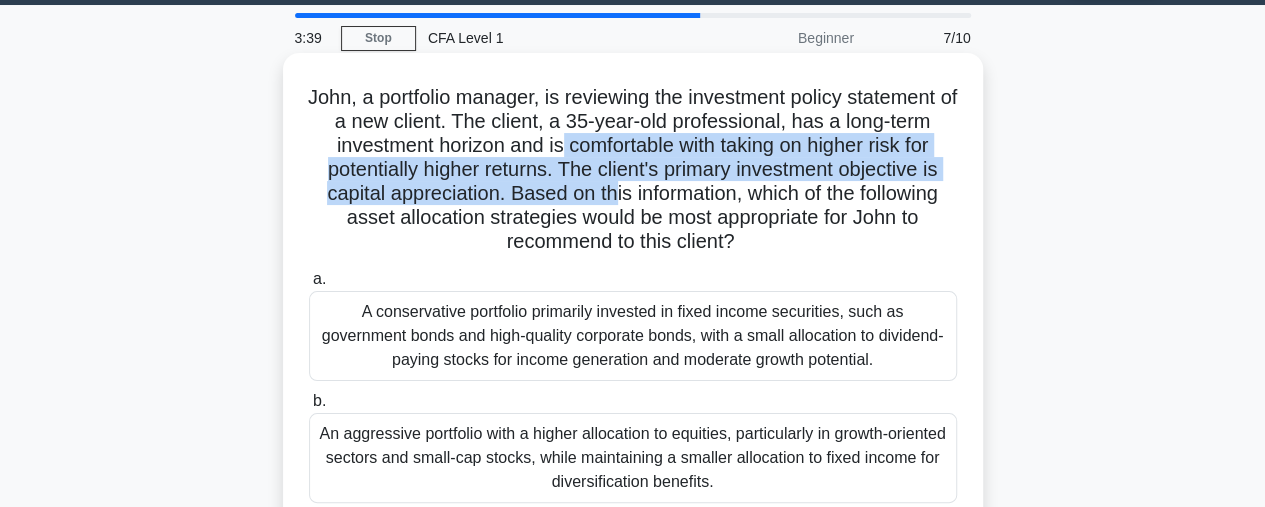click on "John, a portfolio manager, is reviewing the investment policy statement of a new client. The client, a 35-year-old professional, has a long-term investment horizon and is comfortable with taking on higher risk for potentially higher returns. The client's primary investment objective is capital appreciation. Based on this information, which of the following asset allocation strategies would be most appropriate for John to recommend to this client?
.spinner_0XTQ{transform-origin:center;animation:spinner_y6GP .75s linear infinite}@keyframes spinner_y6GP{100%{transform:rotate(360deg)}}" at bounding box center (633, 170) 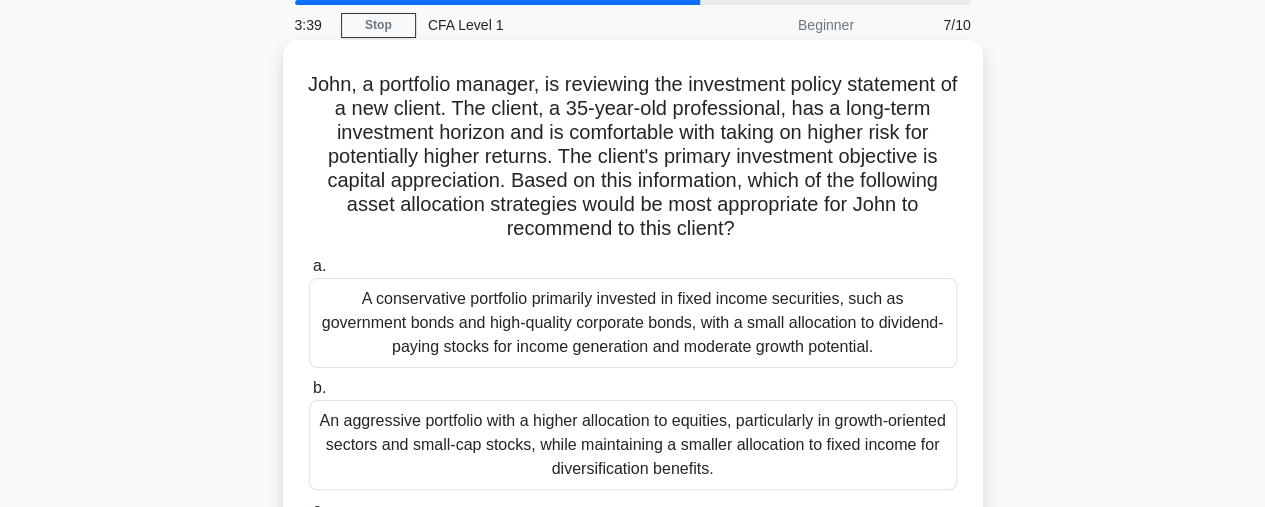 scroll, scrollTop: 75, scrollLeft: 0, axis: vertical 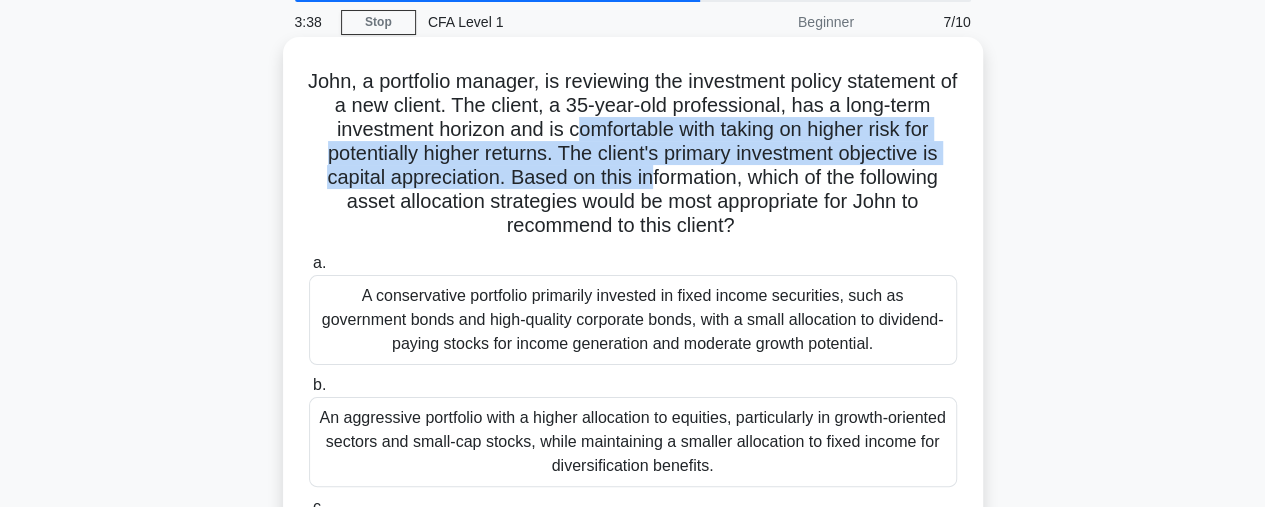 drag, startPoint x: 571, startPoint y: 141, endPoint x: 651, endPoint y: 184, distance: 90.824005 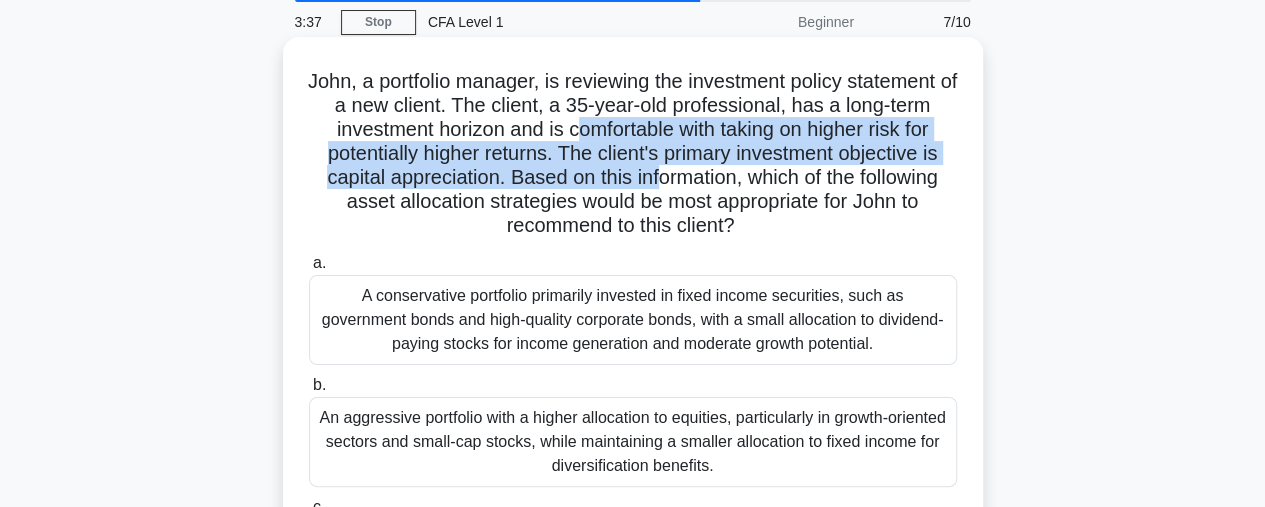 click on "John, a portfolio manager, is reviewing the investment policy statement of a new client. The client, a 35-year-old professional, has a long-term investment horizon and is comfortable with taking on higher risk for potentially higher returns. The client's primary investment objective is capital appreciation. Based on this information, which of the following asset allocation strategies would be most appropriate for John to recommend to this client?
.spinner_0XTQ{transform-origin:center;animation:spinner_y6GP .75s linear infinite}@keyframes spinner_y6GP{100%{transform:rotate(360deg)}}" at bounding box center (633, 154) 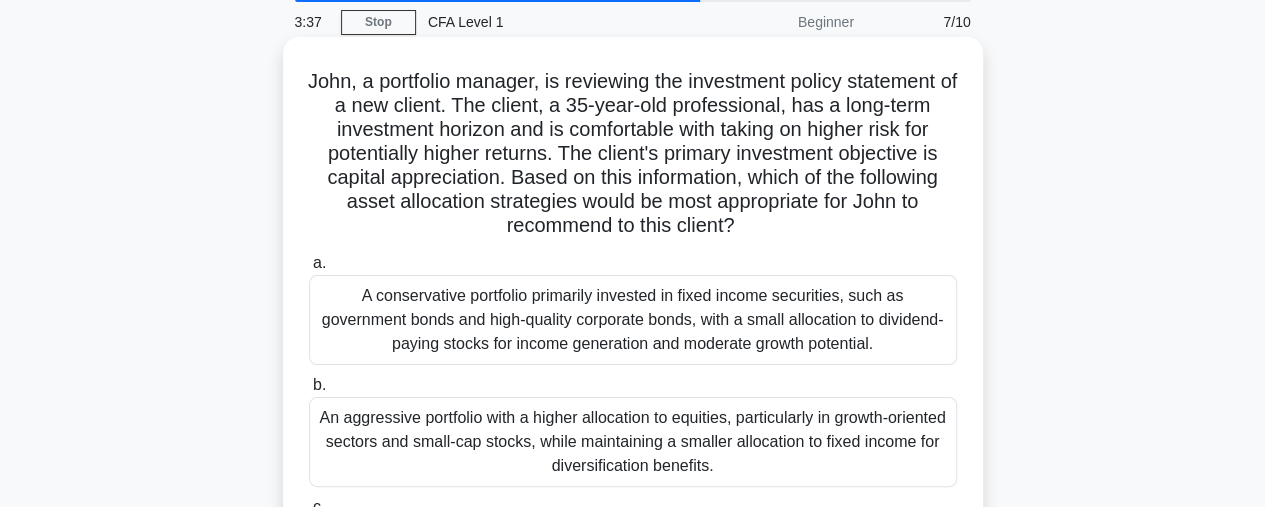 scroll, scrollTop: 105, scrollLeft: 0, axis: vertical 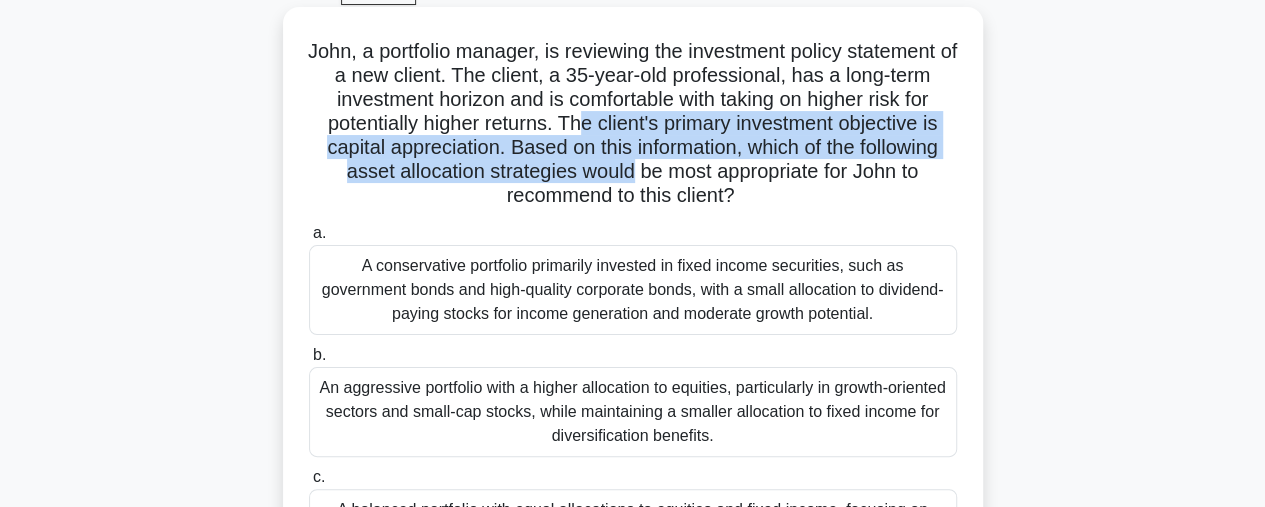 drag, startPoint x: 578, startPoint y: 132, endPoint x: 630, endPoint y: 172, distance: 65.60488 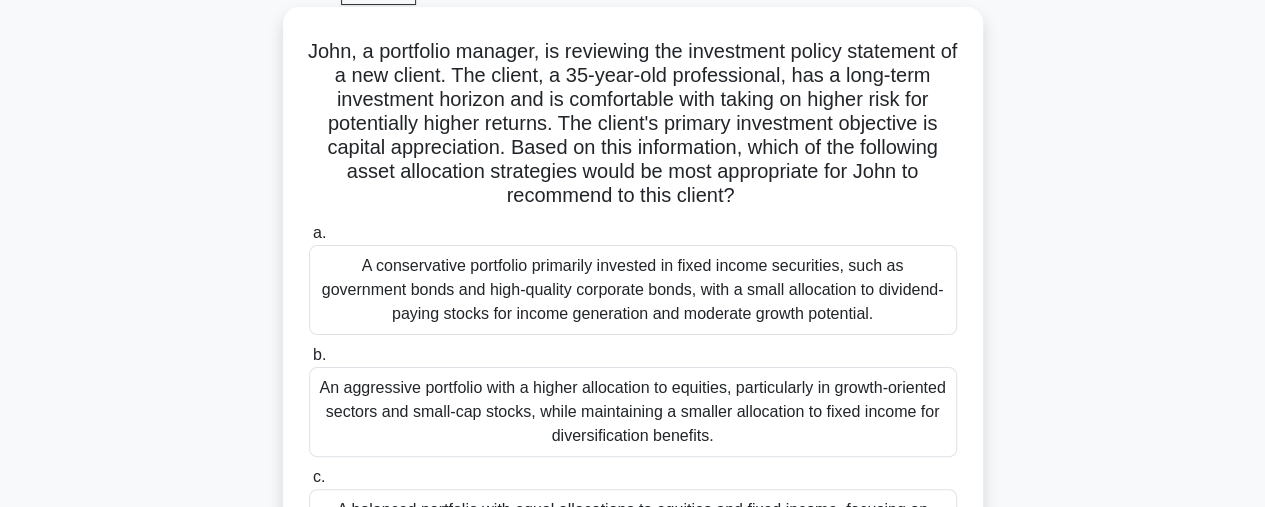 scroll, scrollTop: 143, scrollLeft: 0, axis: vertical 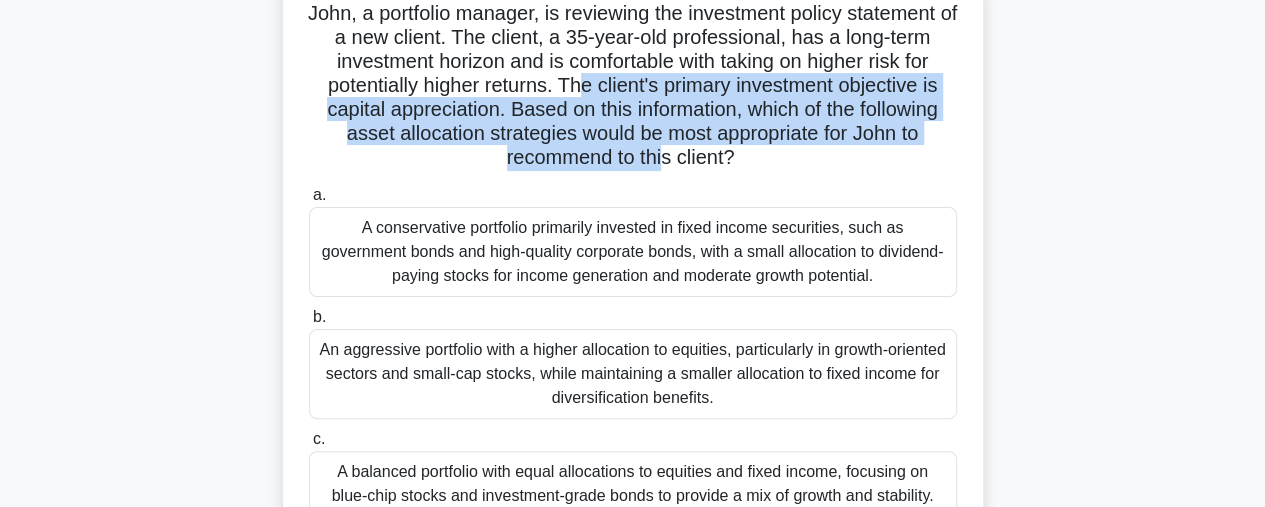 drag, startPoint x: 584, startPoint y: 88, endPoint x: 663, endPoint y: 159, distance: 106.21676 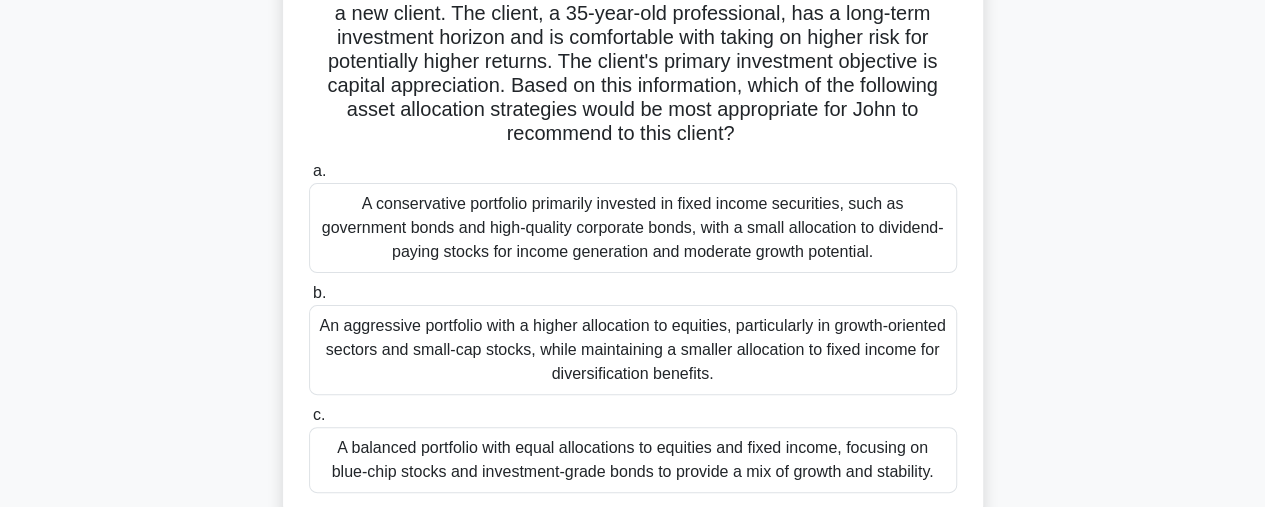 scroll, scrollTop: 169, scrollLeft: 0, axis: vertical 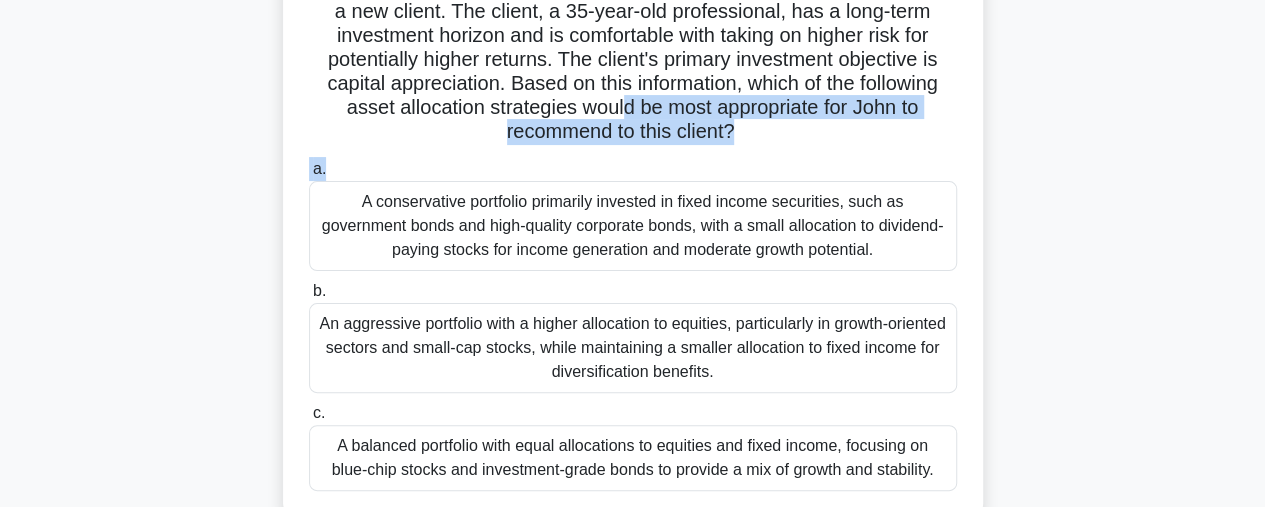drag, startPoint x: 625, startPoint y: 99, endPoint x: 755, endPoint y: 158, distance: 142.76204 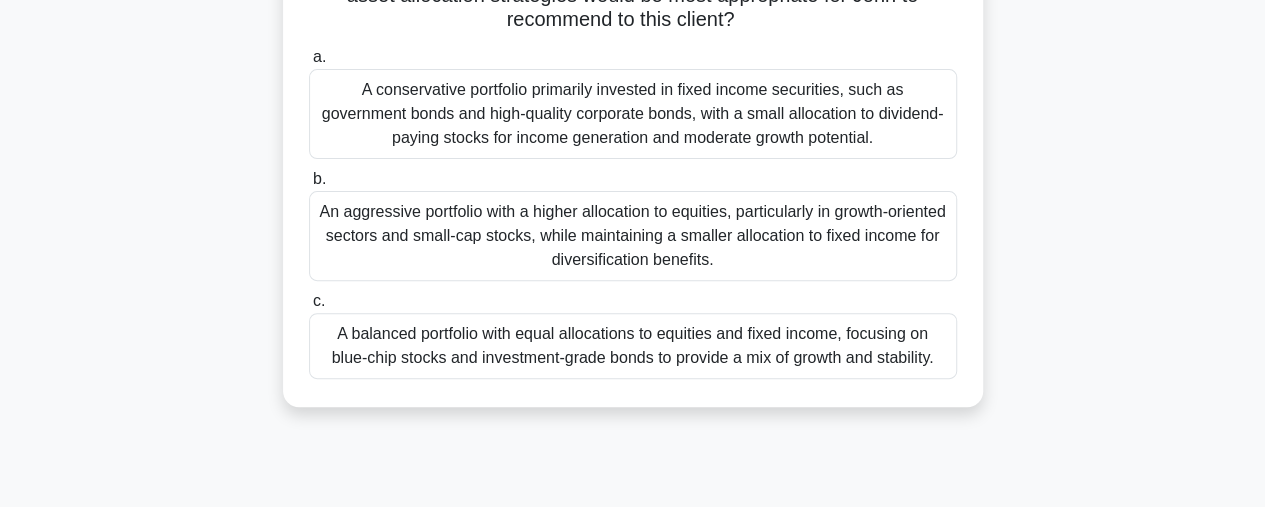 scroll, scrollTop: 282, scrollLeft: 0, axis: vertical 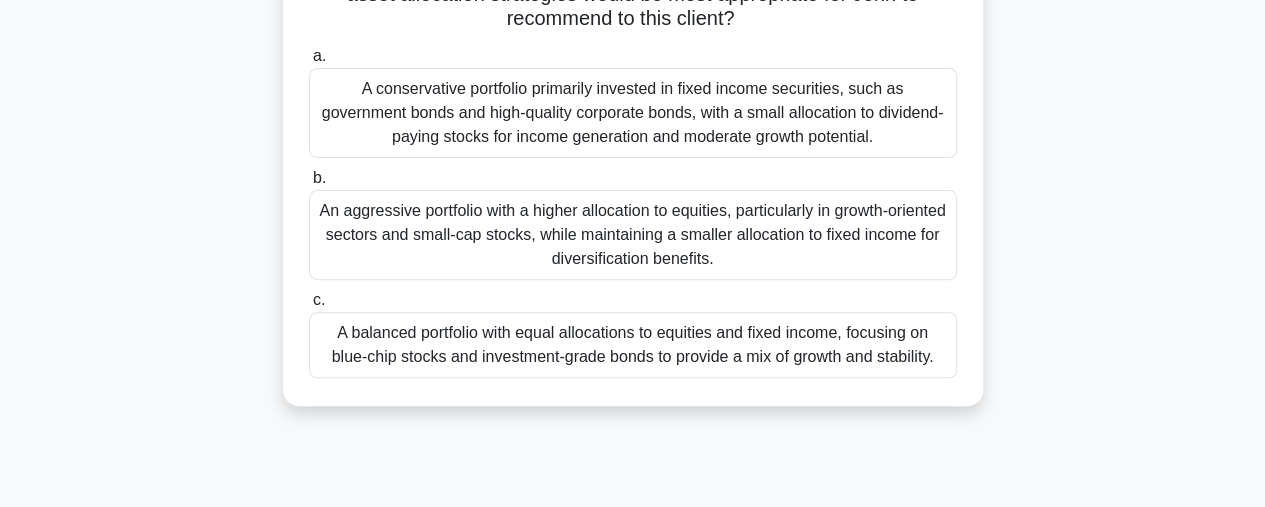 click on "An aggressive portfolio with a higher allocation to equities, particularly in growth-oriented sectors and small-cap stocks, while maintaining a smaller allocation to fixed income for diversification benefits." at bounding box center (633, 235) 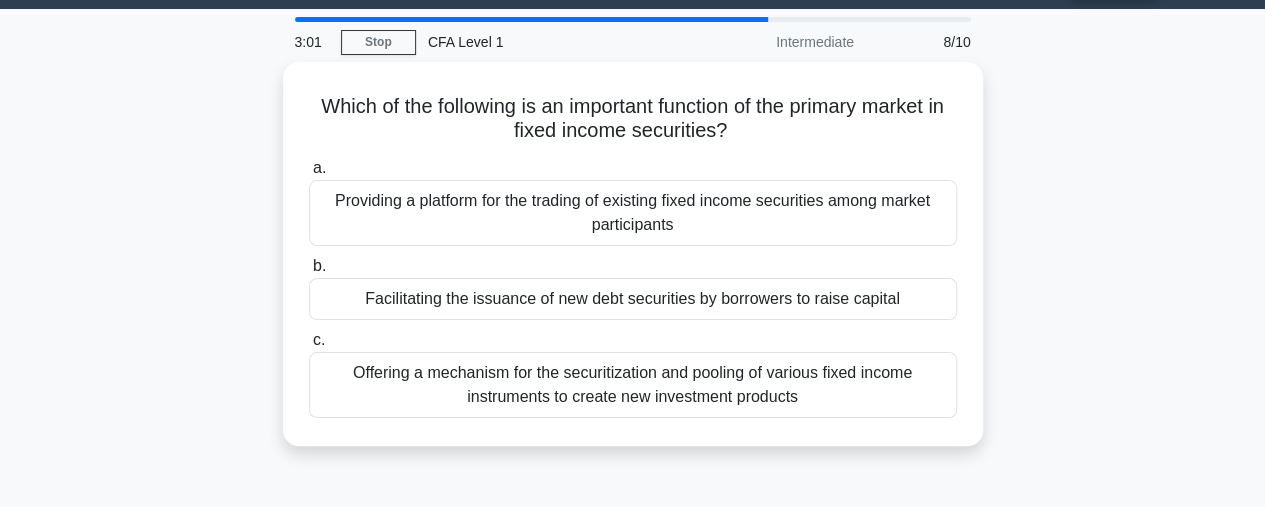 scroll, scrollTop: 61, scrollLeft: 0, axis: vertical 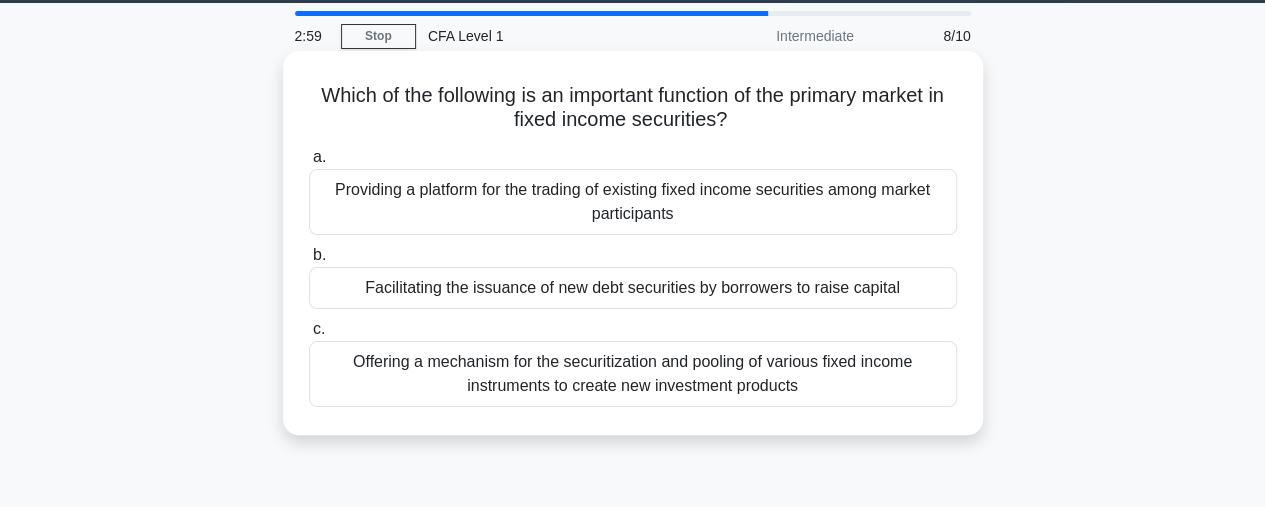 drag, startPoint x: 555, startPoint y: 97, endPoint x: 780, endPoint y: 115, distance: 225.71886 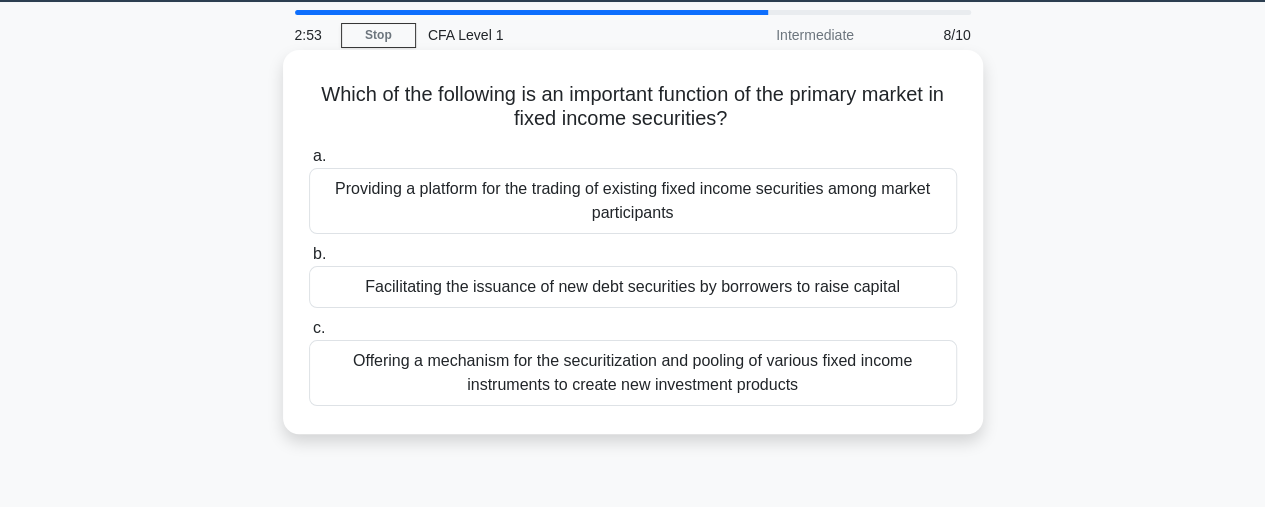 scroll, scrollTop: 59, scrollLeft: 0, axis: vertical 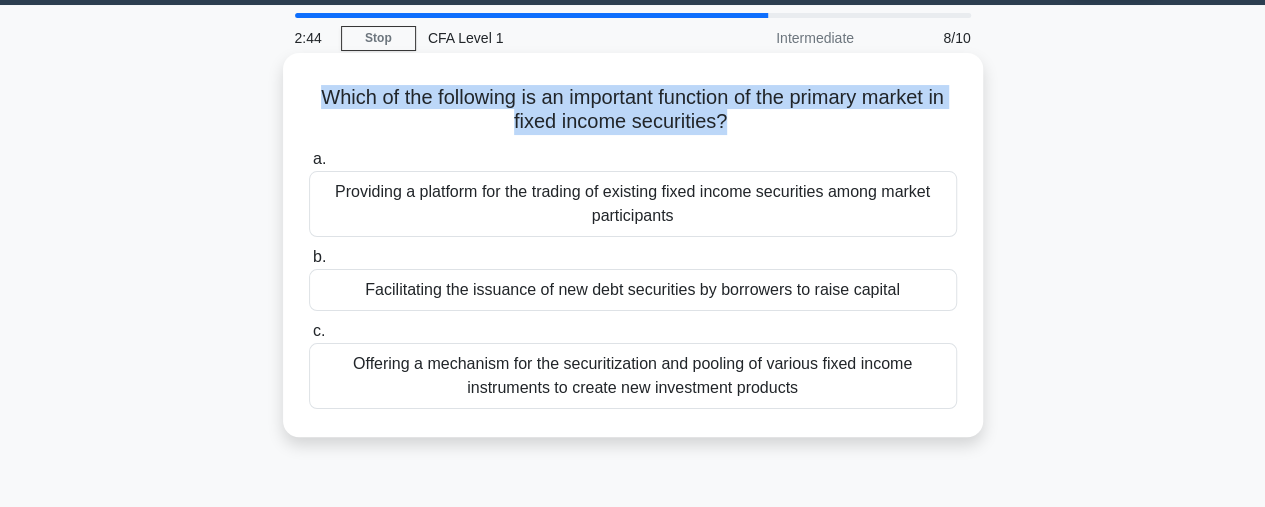 drag, startPoint x: 736, startPoint y: 125, endPoint x: 301, endPoint y: 93, distance: 436.1754 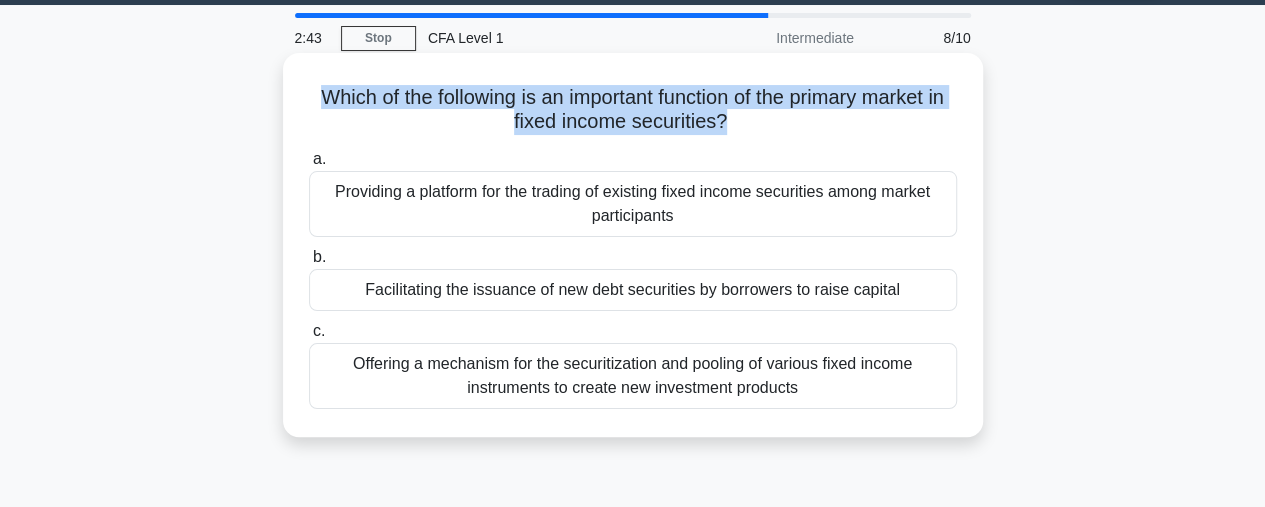 click on "Which of the following is an important function of the primary market in fixed income securities?
.spinner_0XTQ{transform-origin:center;animation:spinner_y6GP .75s linear infinite}@keyframes spinner_y6GP{100%{transform:rotate(360deg)}}
a.
Providing a platform for the trading of existing fixed income securities among market participants
b. c." at bounding box center (633, 245) 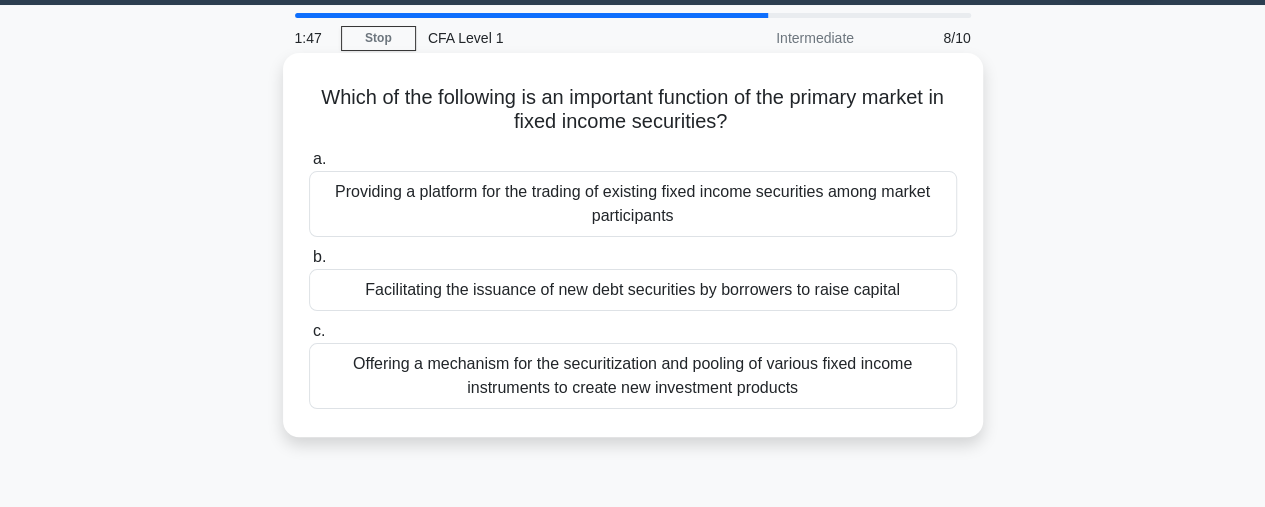 click on "Providing a platform for the trading of existing fixed income securities among market participants" at bounding box center [633, 204] 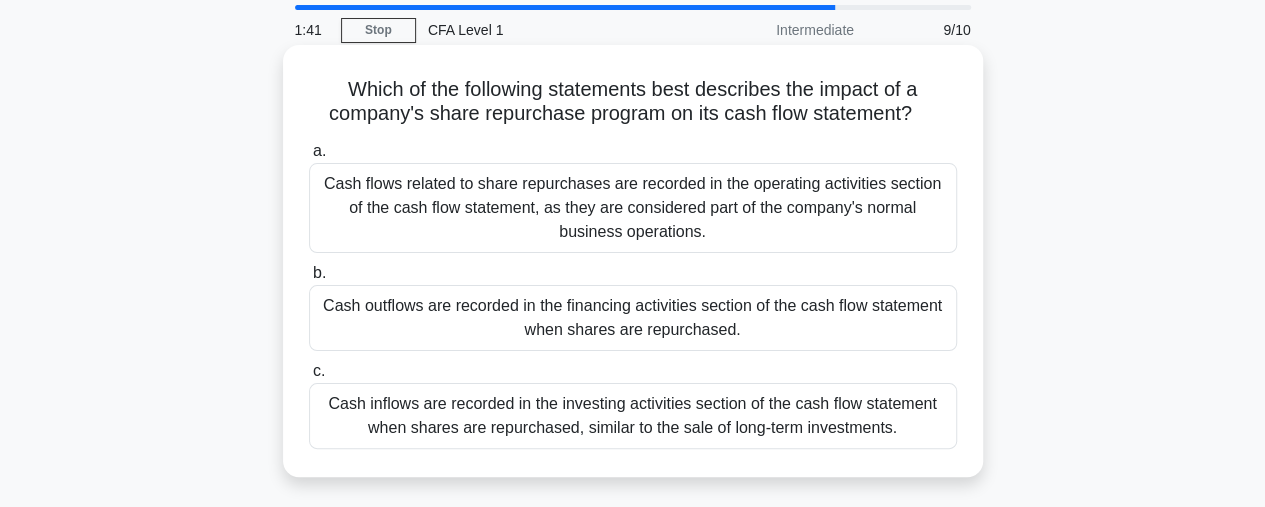 scroll, scrollTop: 68, scrollLeft: 0, axis: vertical 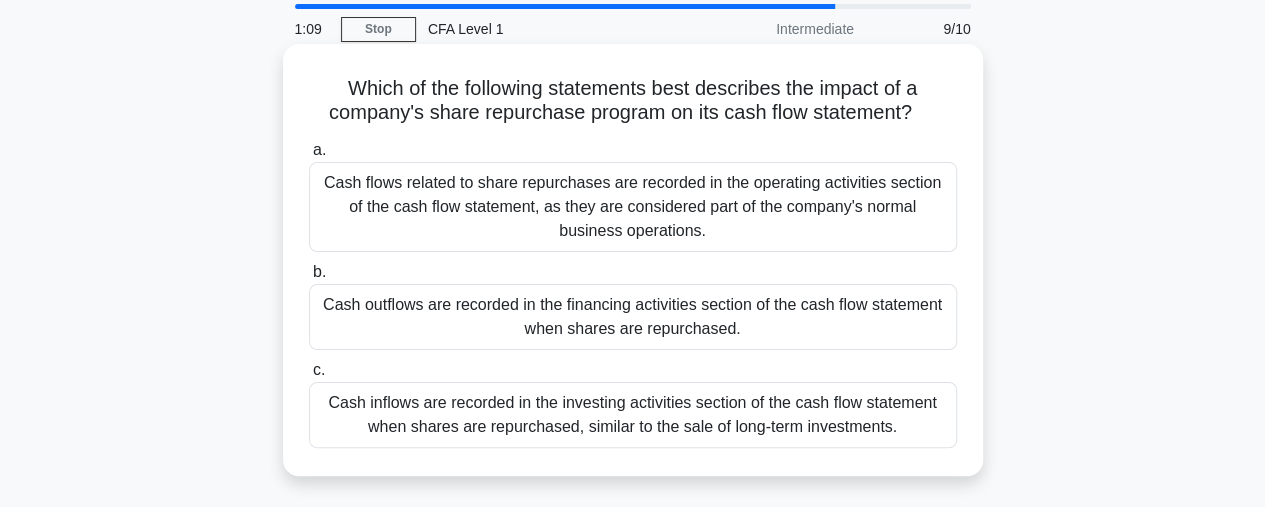 click on "Cash outflows are recorded in the financing activities section of the cash flow statement when shares are repurchased." at bounding box center (633, 317) 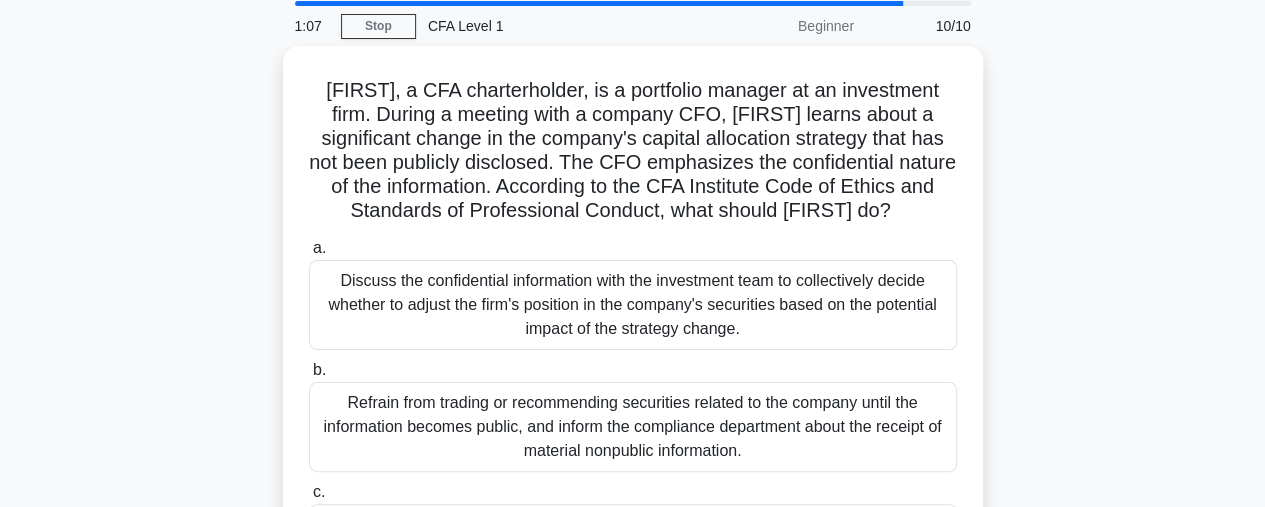 scroll, scrollTop: 66, scrollLeft: 0, axis: vertical 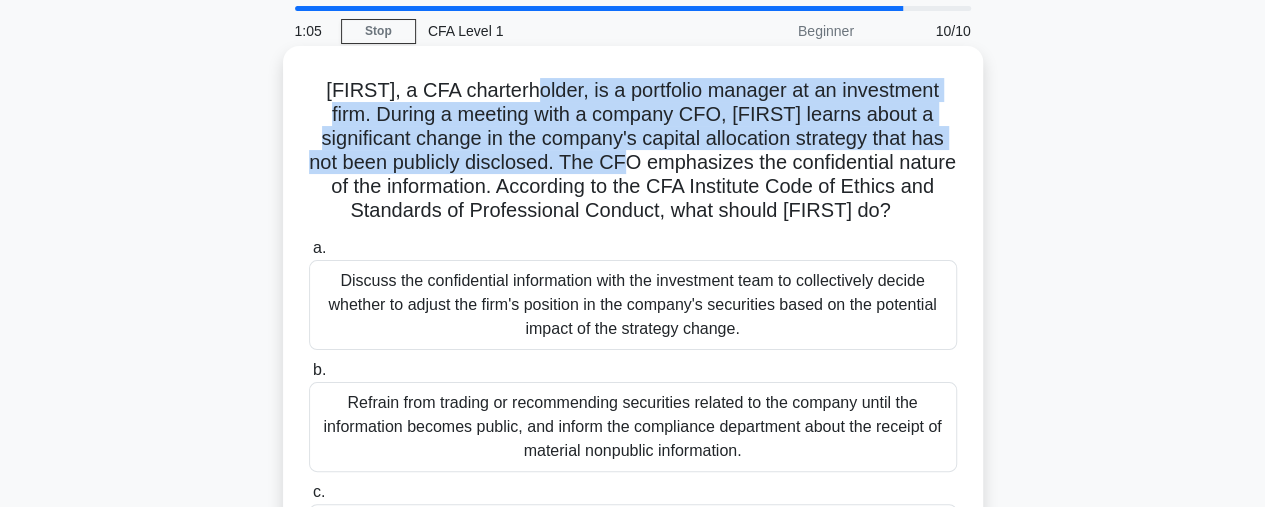 drag, startPoint x: 545, startPoint y: 93, endPoint x: 700, endPoint y: 159, distance: 168.46661 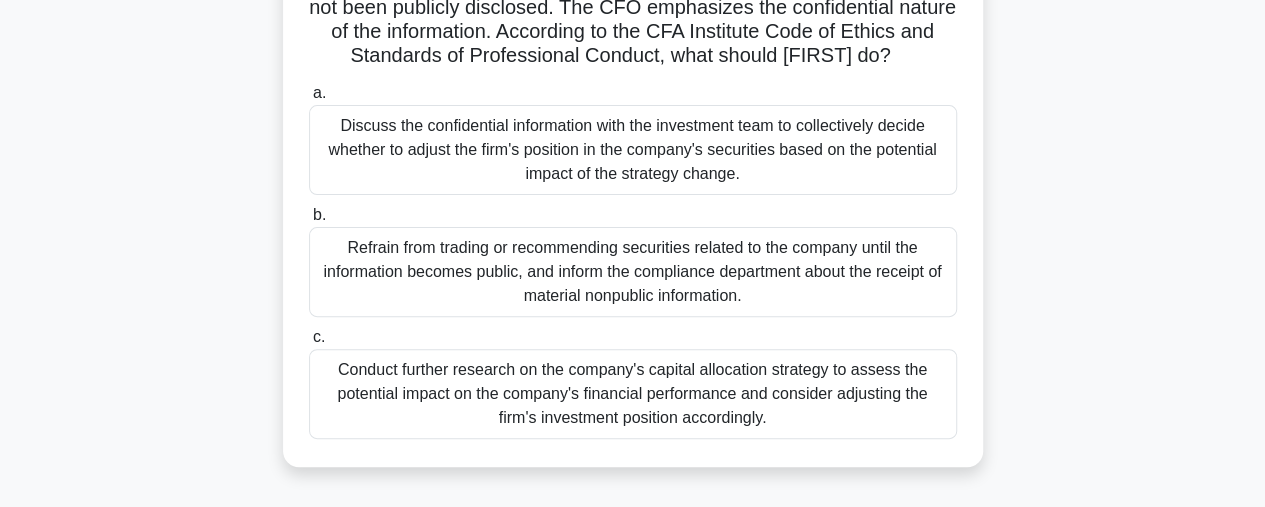 scroll, scrollTop: 238, scrollLeft: 0, axis: vertical 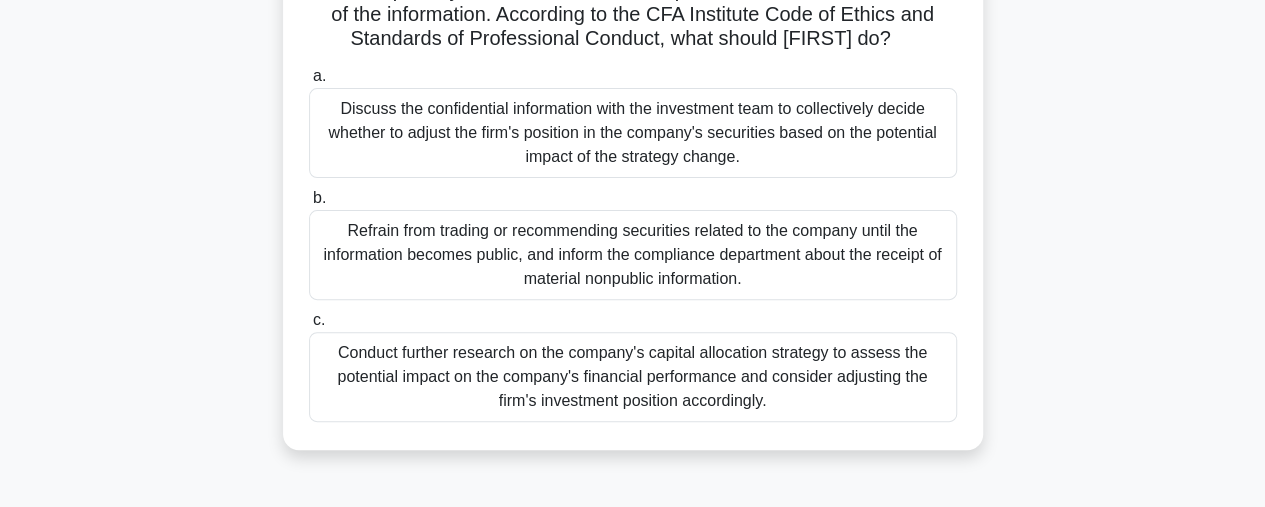 click on "Refrain from trading or recommending securities related to the company until the information becomes public, and inform the compliance department about the receipt of material nonpublic information." at bounding box center [633, 255] 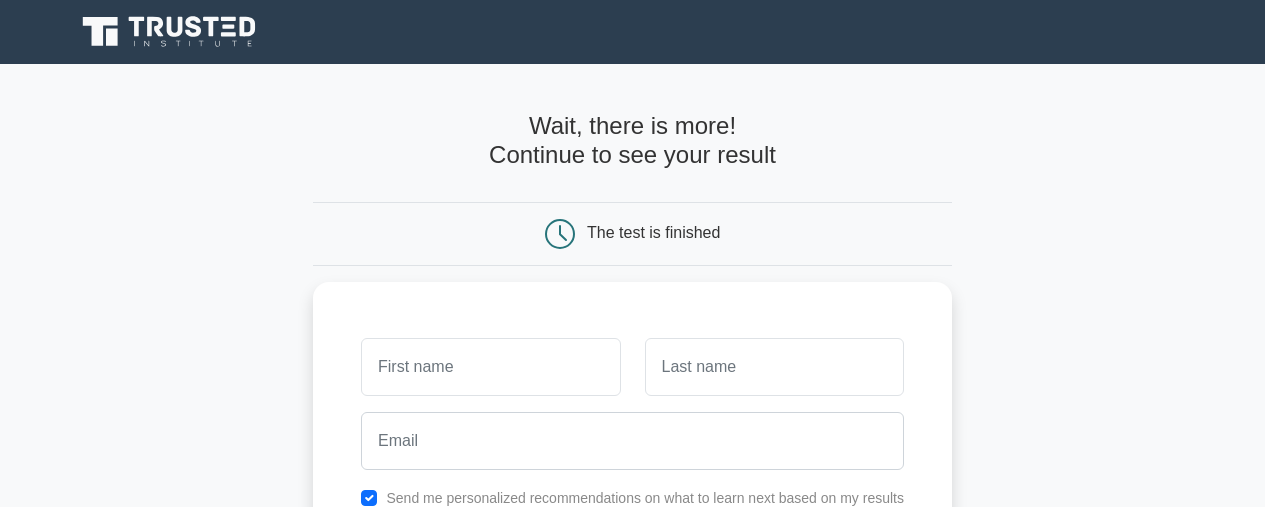 scroll, scrollTop: 190, scrollLeft: 0, axis: vertical 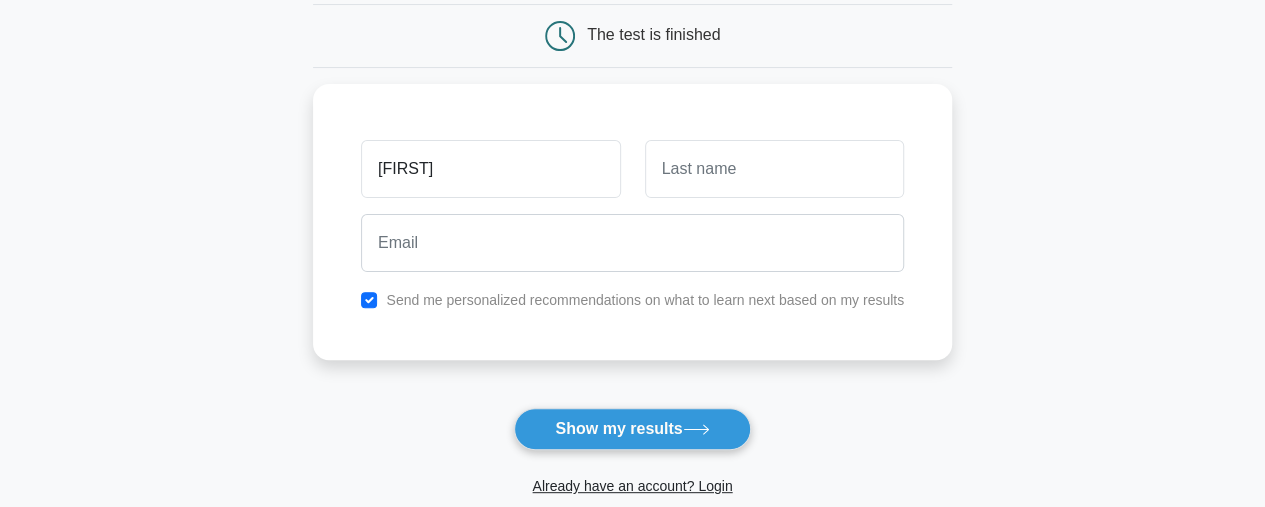 type on "Selena" 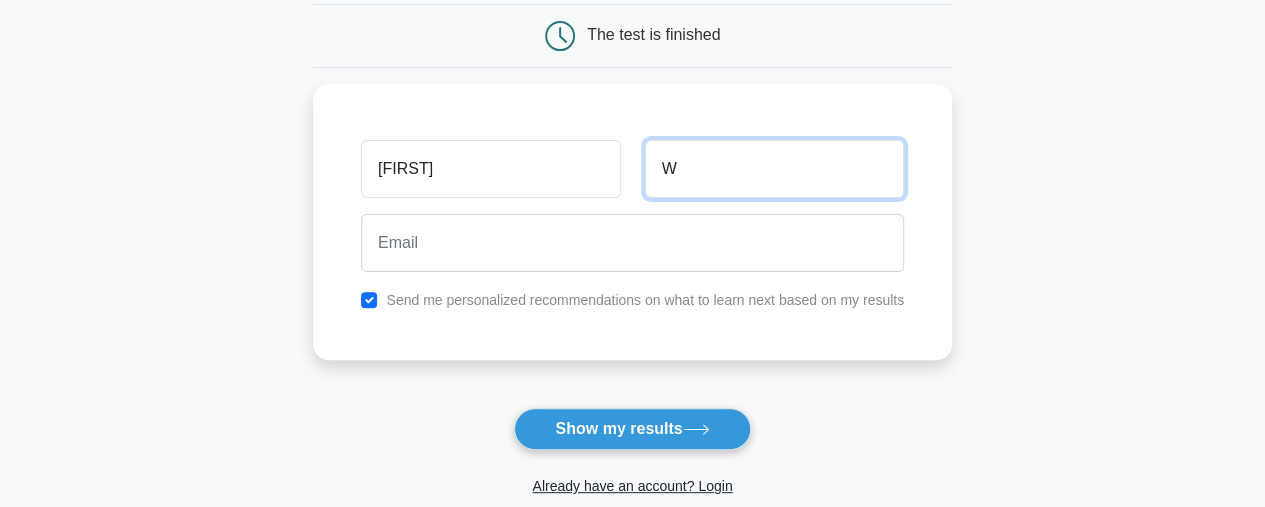 type on "W" 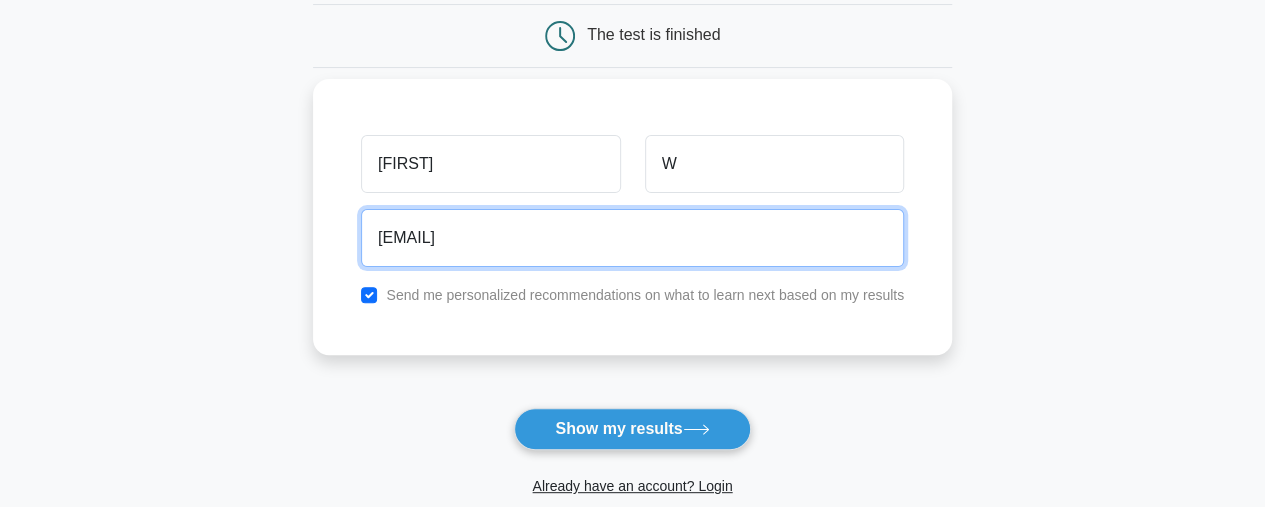type on "selena_wa@hotmail.com" 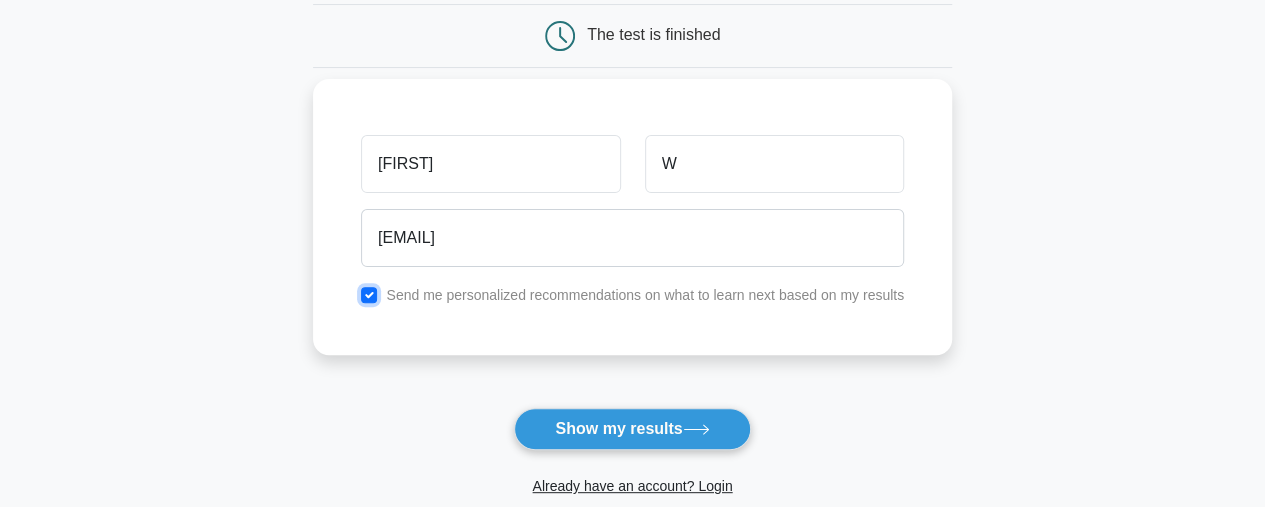 click at bounding box center (369, 295) 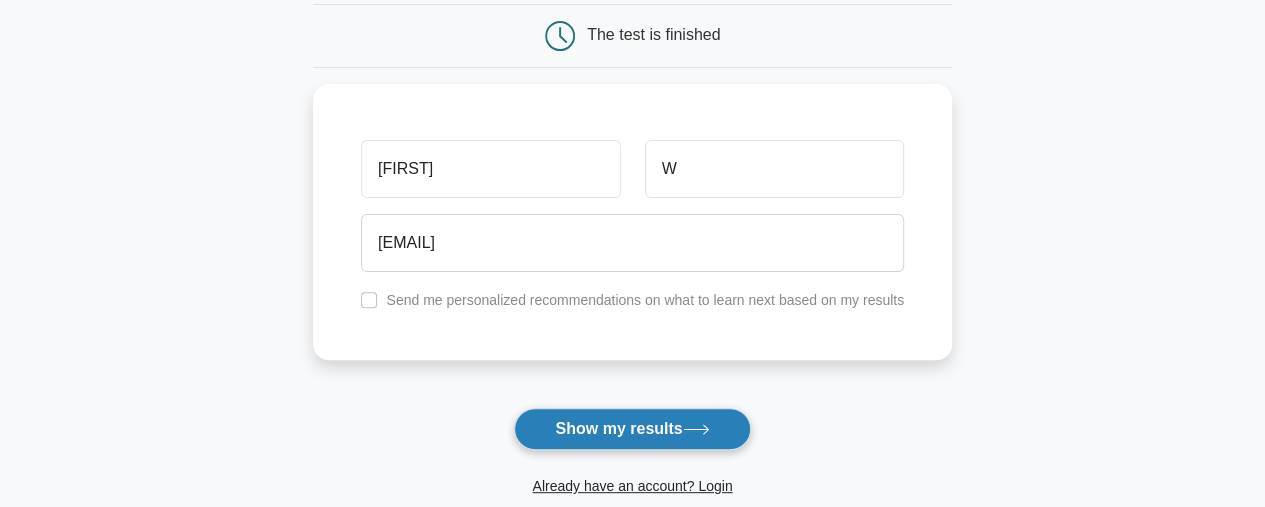 click on "Show my results" at bounding box center (632, 429) 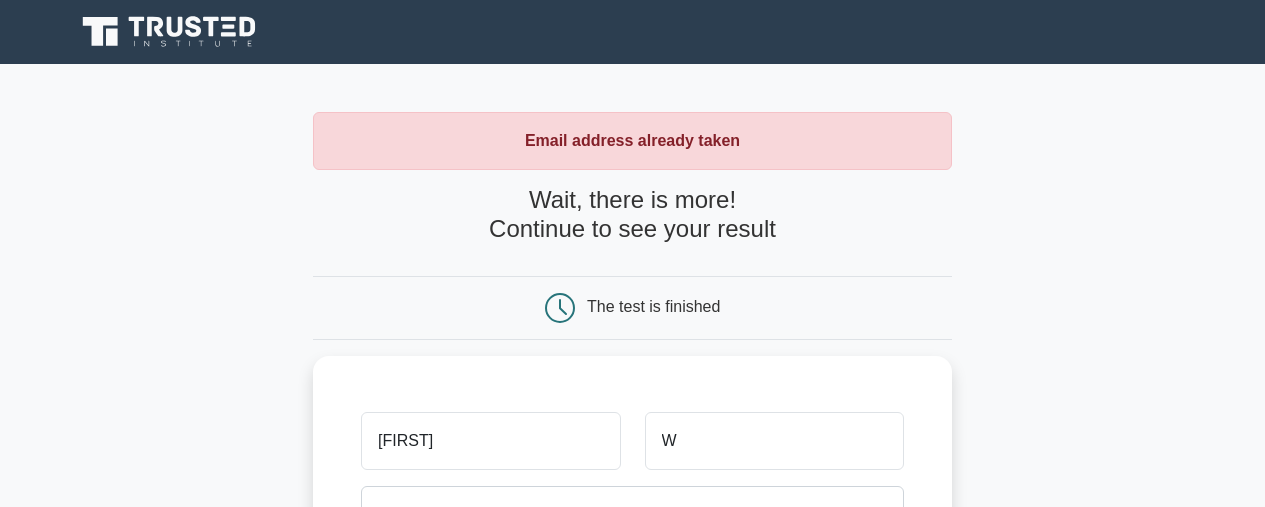 scroll, scrollTop: 0, scrollLeft: 0, axis: both 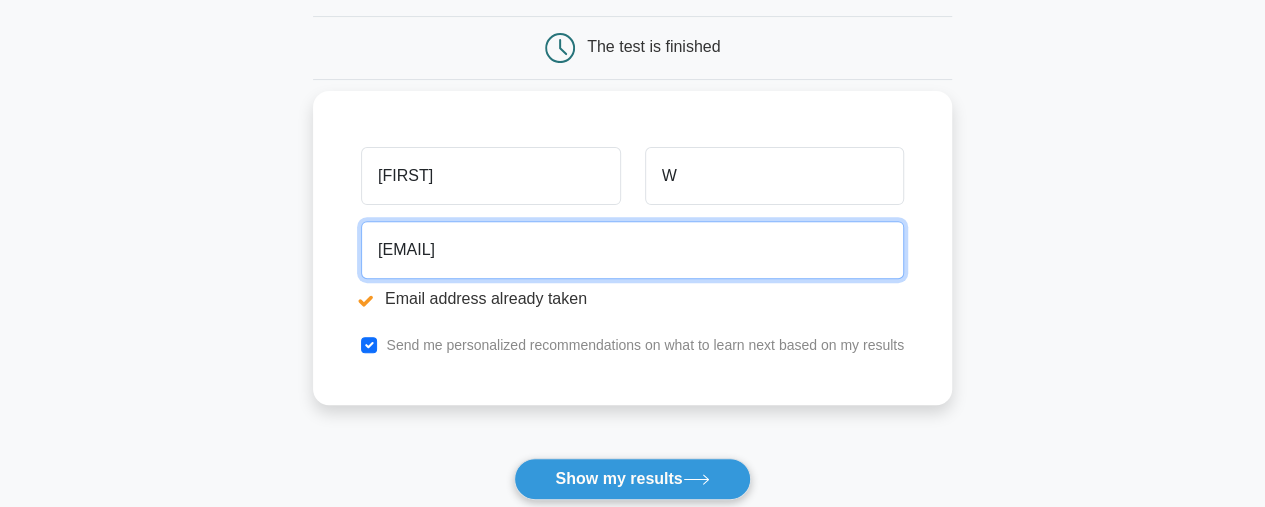 drag, startPoint x: 421, startPoint y: 251, endPoint x: 829, endPoint y: 268, distance: 408.354 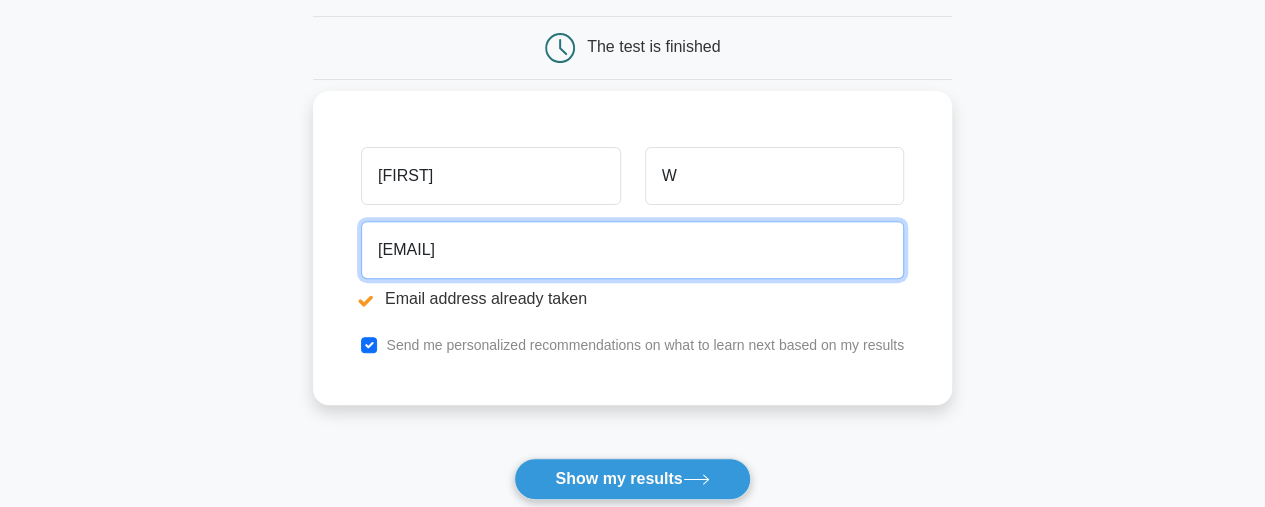scroll, scrollTop: 429, scrollLeft: 0, axis: vertical 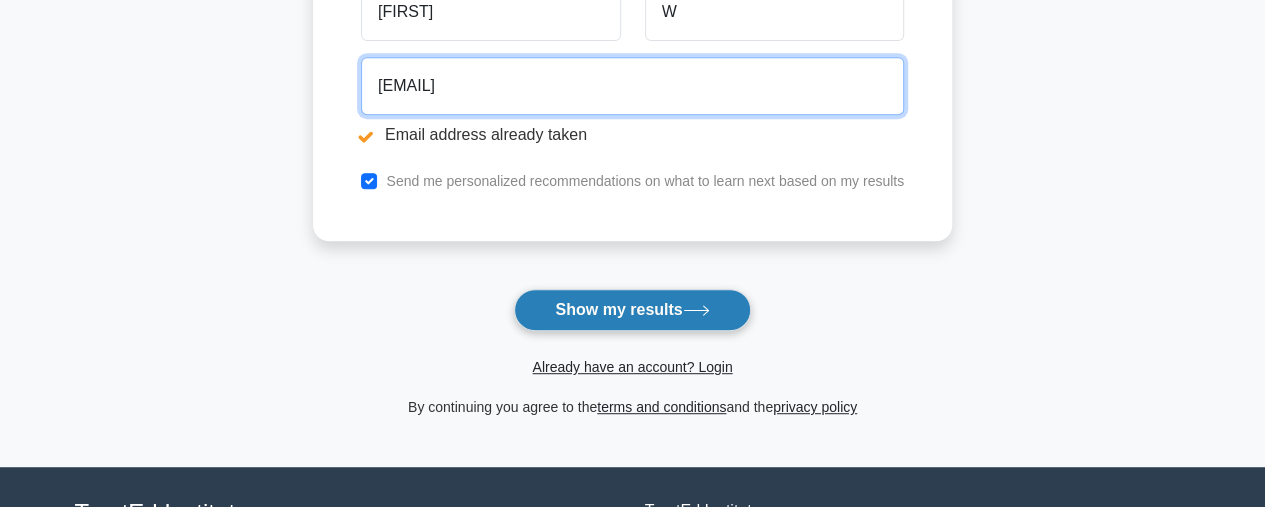 type on "selenawawong@gmail.com" 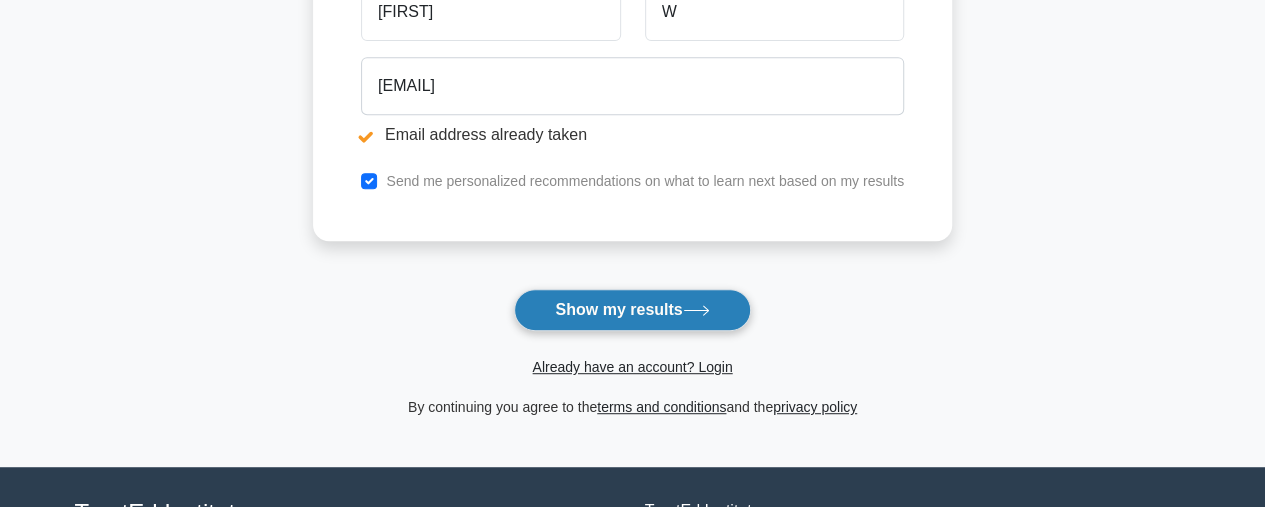 click on "Show my results" at bounding box center [632, 310] 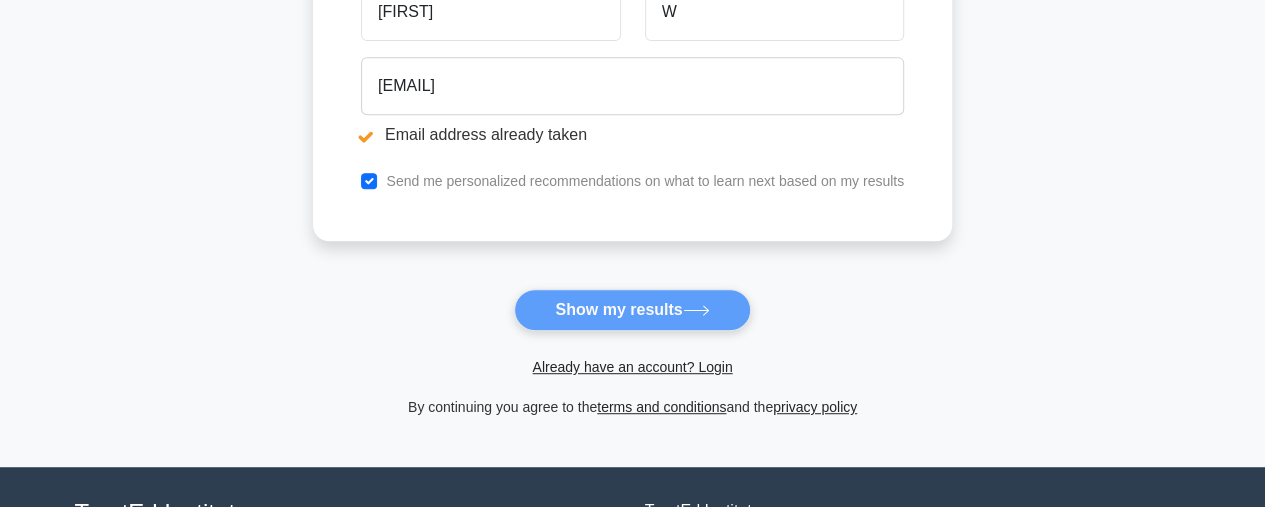 scroll, scrollTop: 218, scrollLeft: 0, axis: vertical 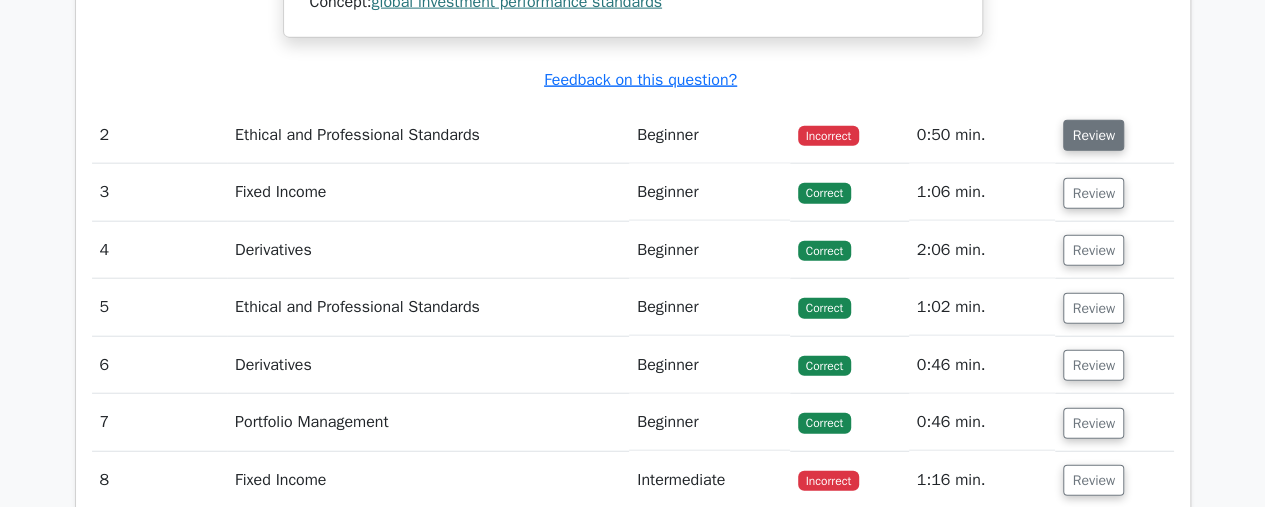 click on "Review" at bounding box center (1093, 135) 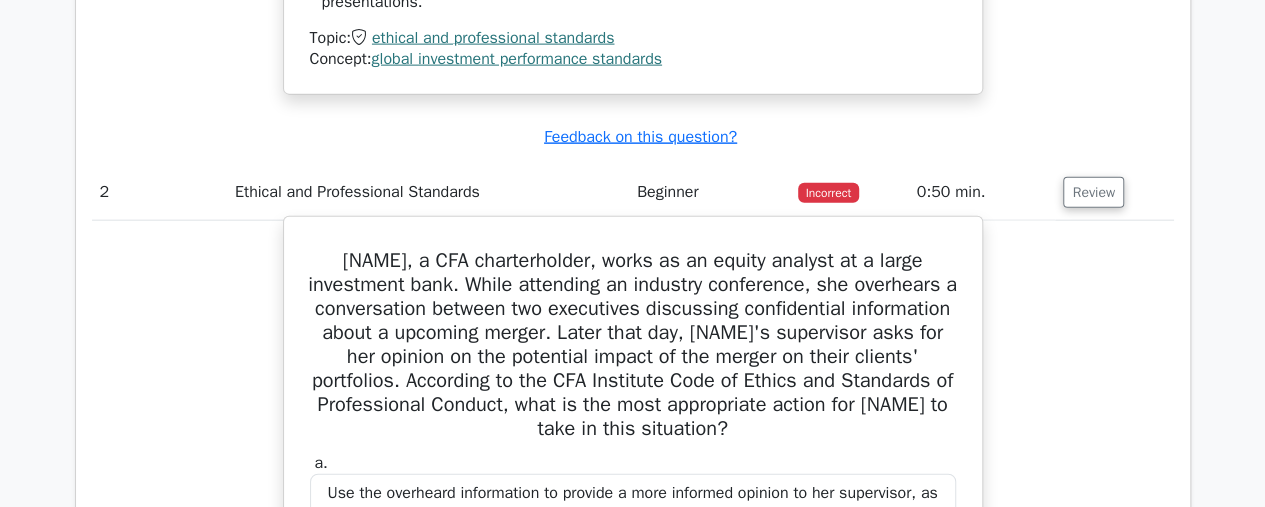 scroll, scrollTop: 2288, scrollLeft: 0, axis: vertical 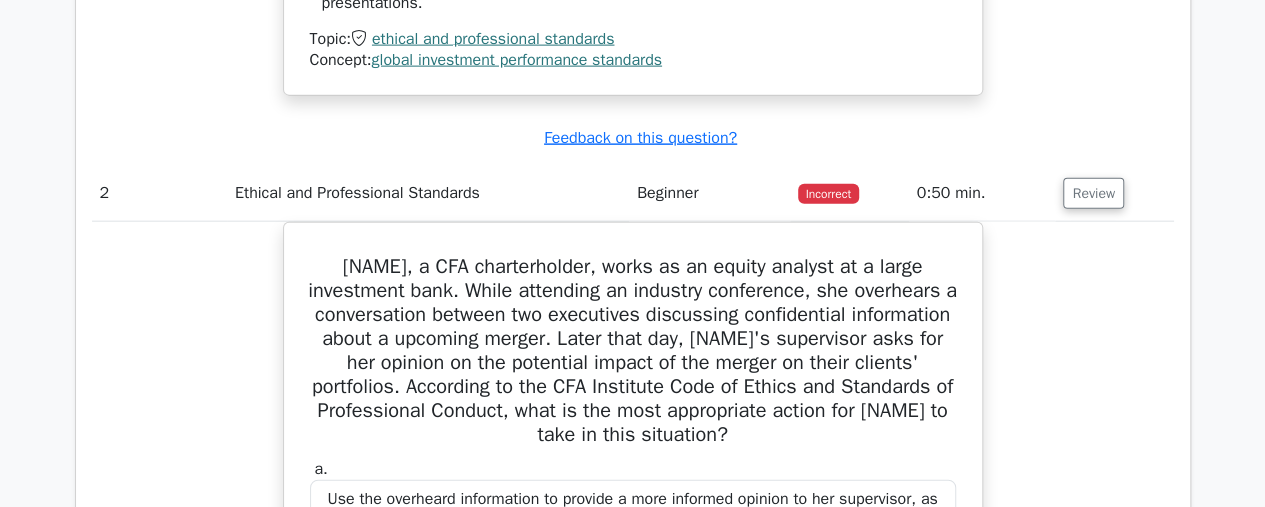 click on "Review" at bounding box center (1114, 193) 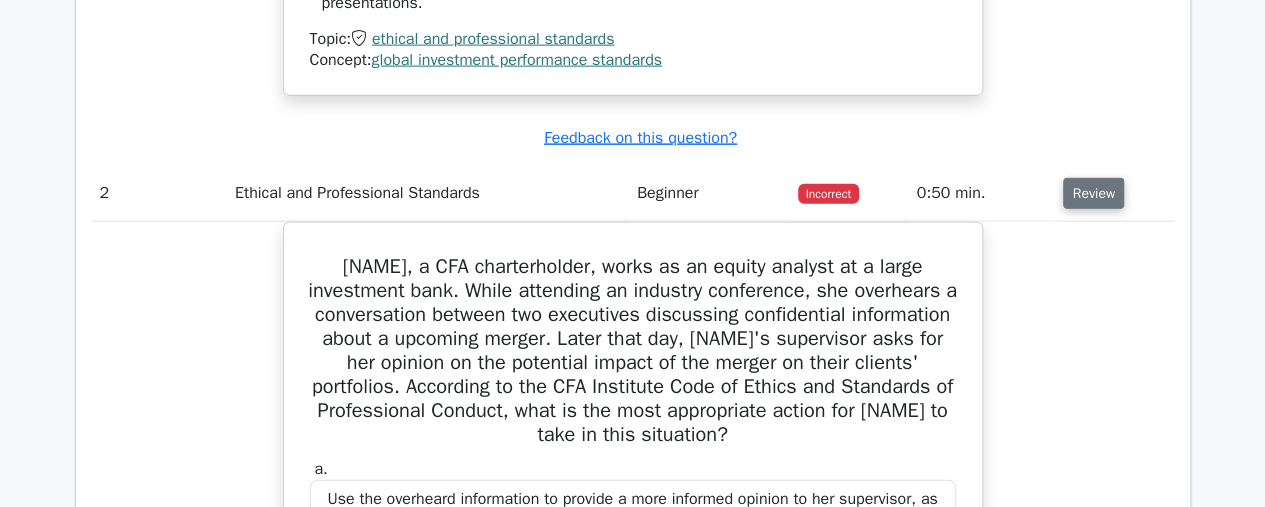 click on "Review" at bounding box center [1093, 193] 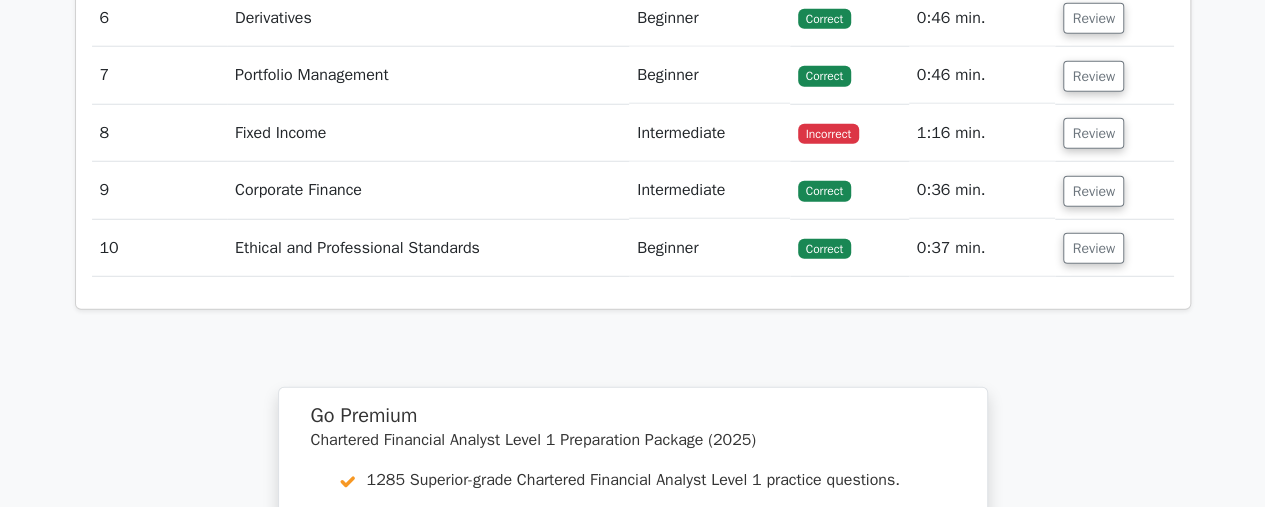scroll, scrollTop: 2694, scrollLeft: 0, axis: vertical 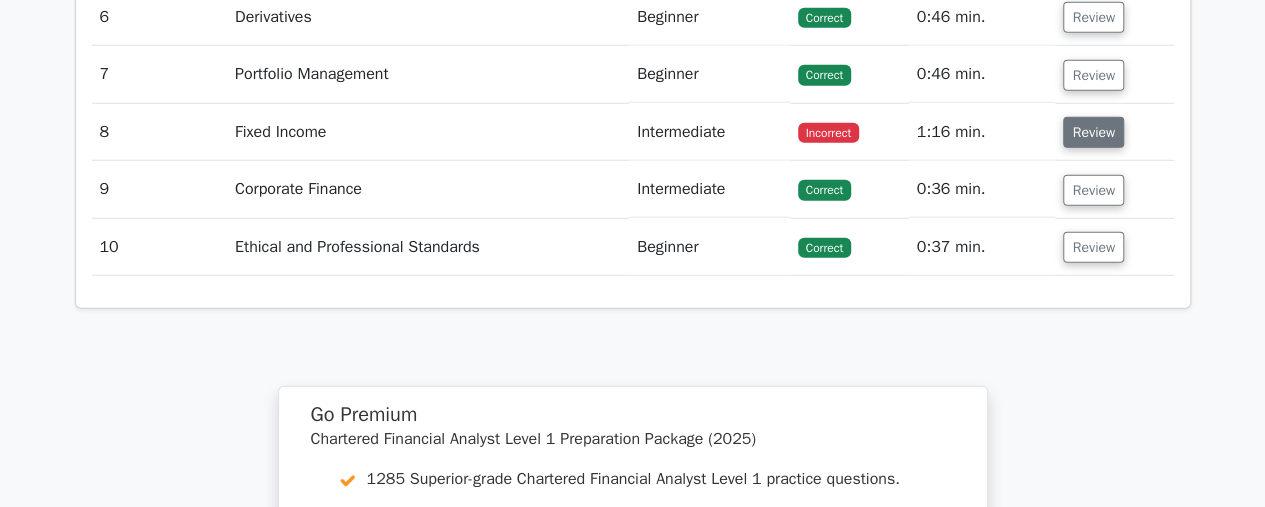 click on "Review" at bounding box center [1093, 132] 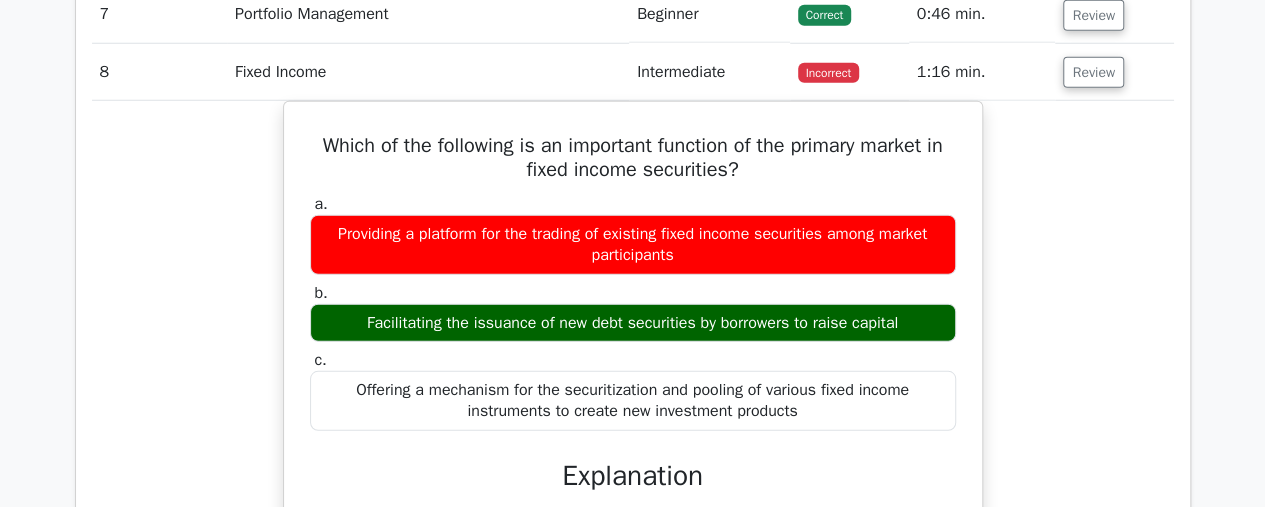 scroll, scrollTop: 2753, scrollLeft: 0, axis: vertical 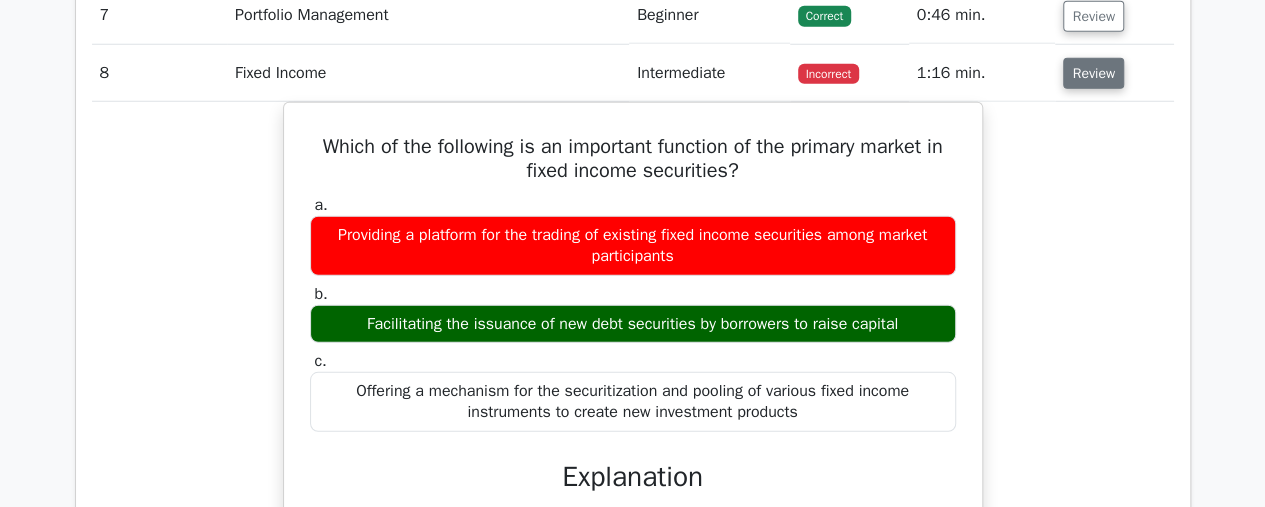 click on "Review" at bounding box center [1093, 73] 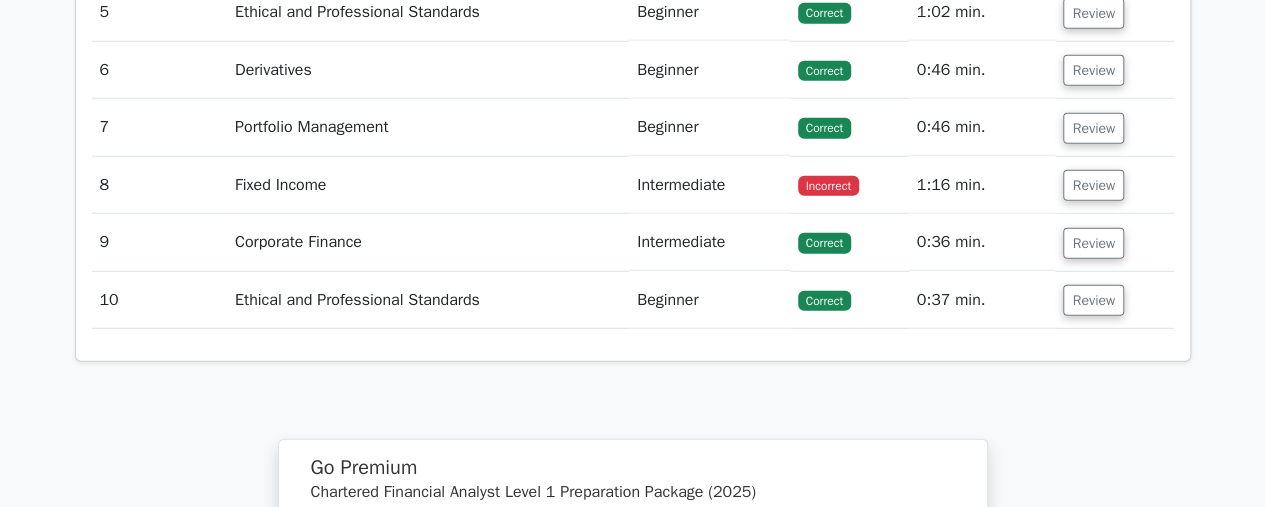 scroll, scrollTop: 2642, scrollLeft: 0, axis: vertical 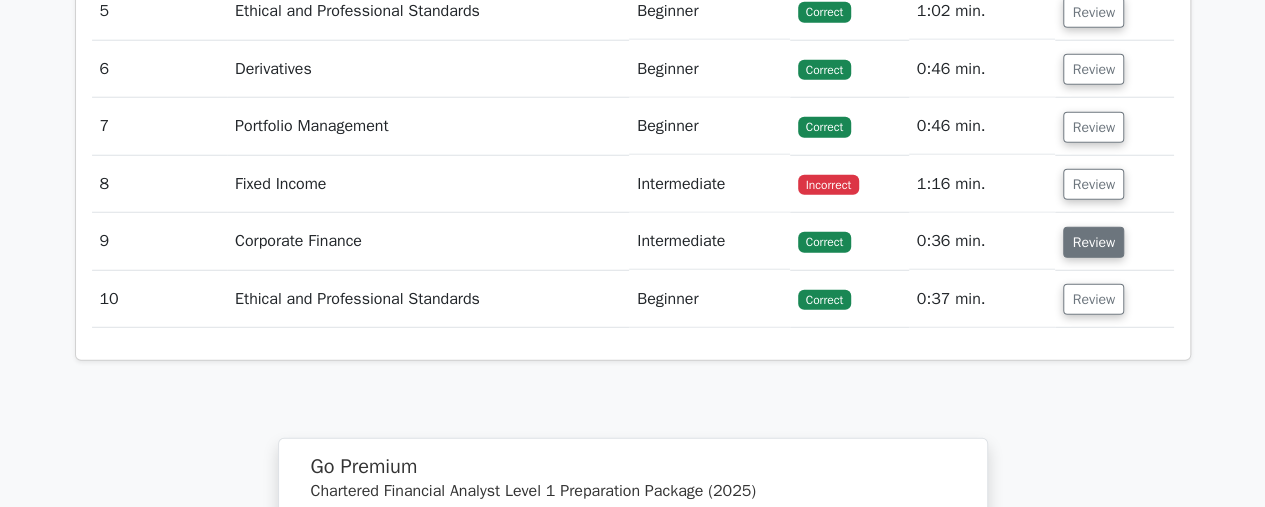 click on "Review" at bounding box center (1093, 242) 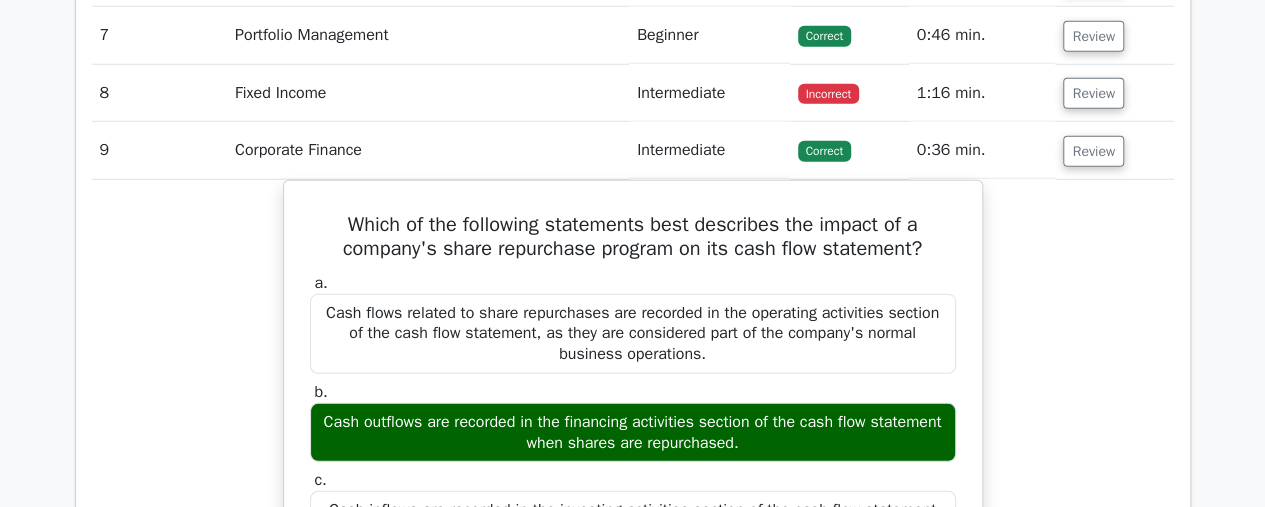 scroll, scrollTop: 2732, scrollLeft: 0, axis: vertical 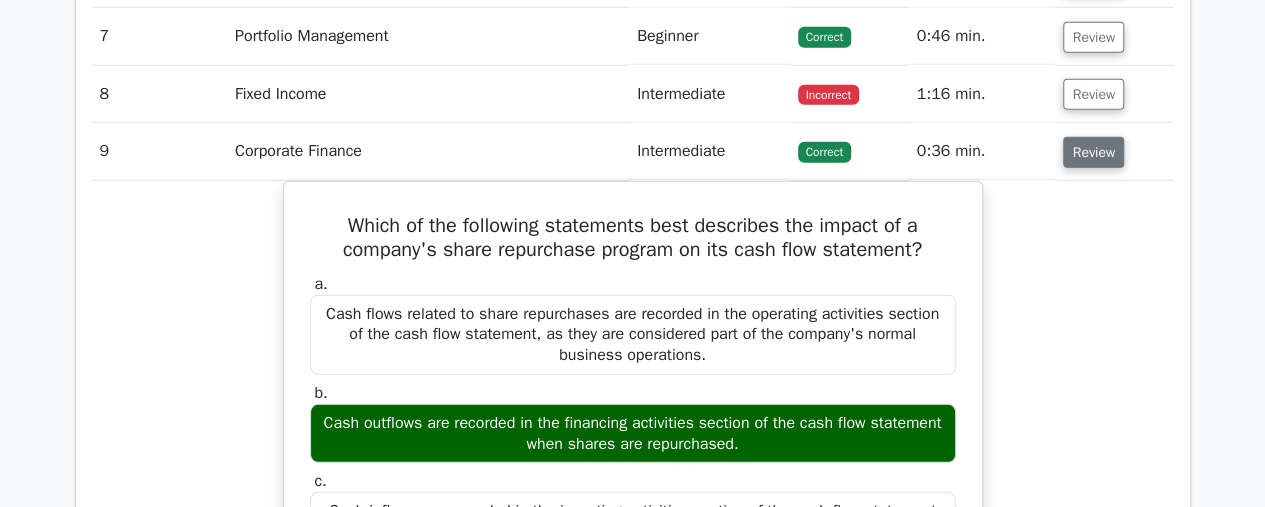 click on "Review" at bounding box center [1093, 152] 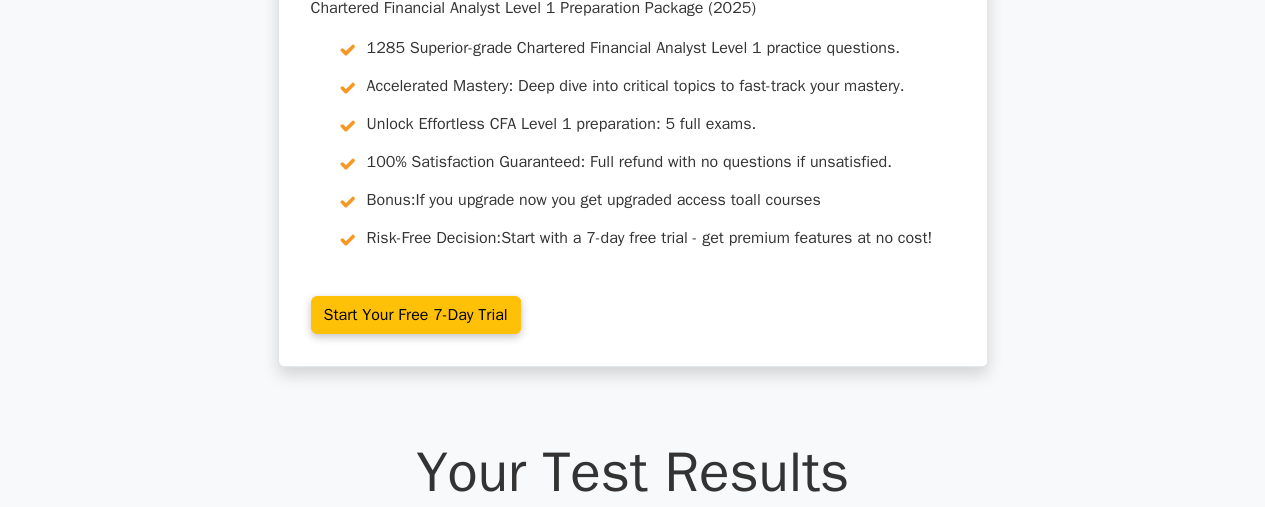 scroll, scrollTop: 0, scrollLeft: 0, axis: both 